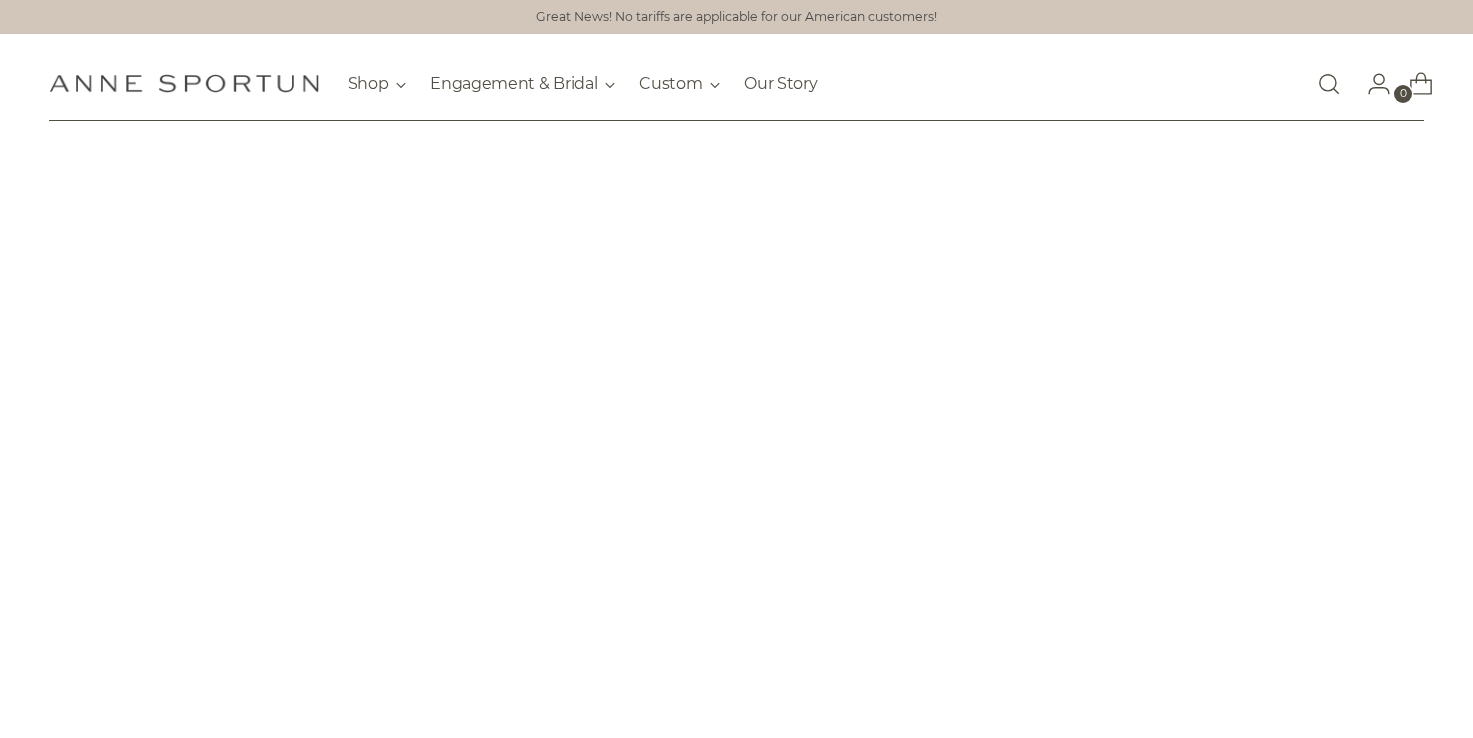scroll, scrollTop: 0, scrollLeft: 0, axis: both 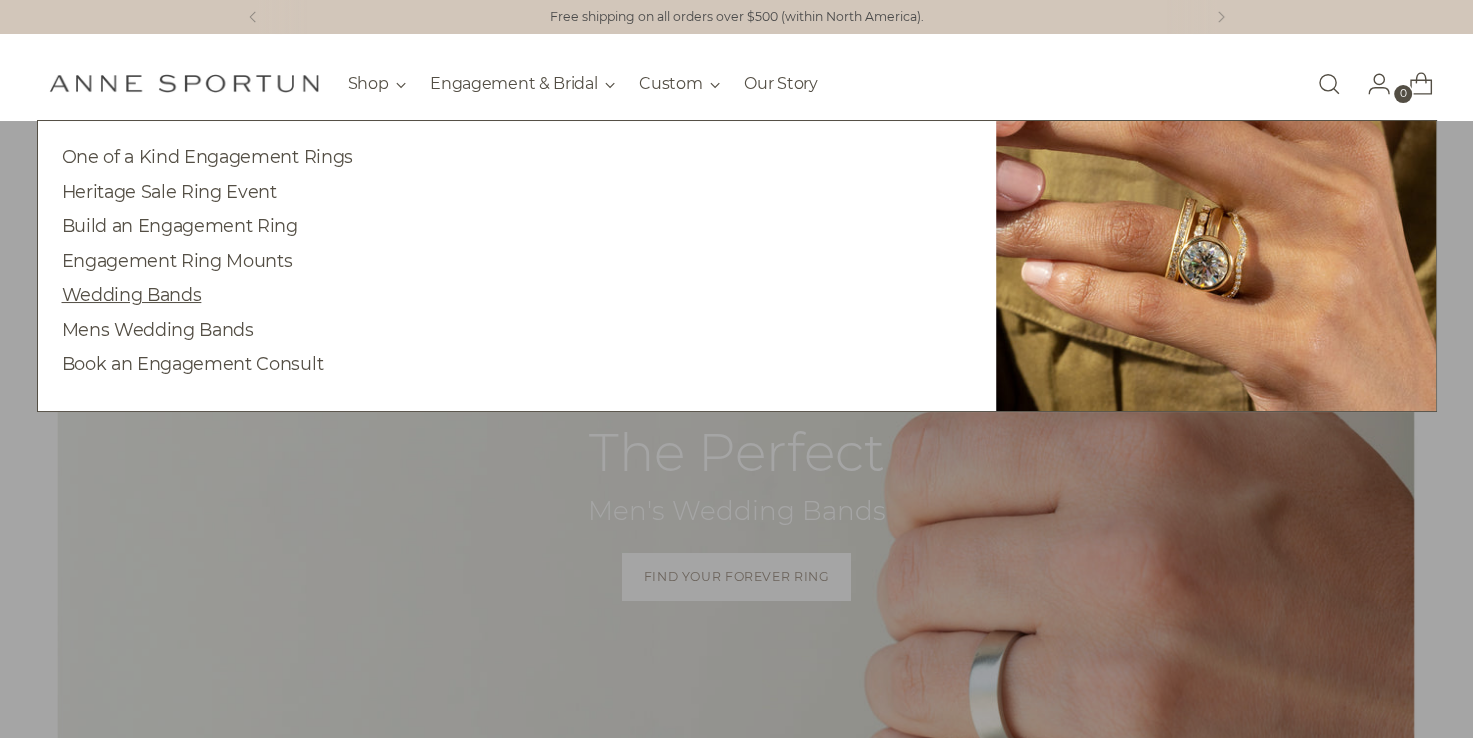 click on "Wedding Bands" at bounding box center (132, 294) 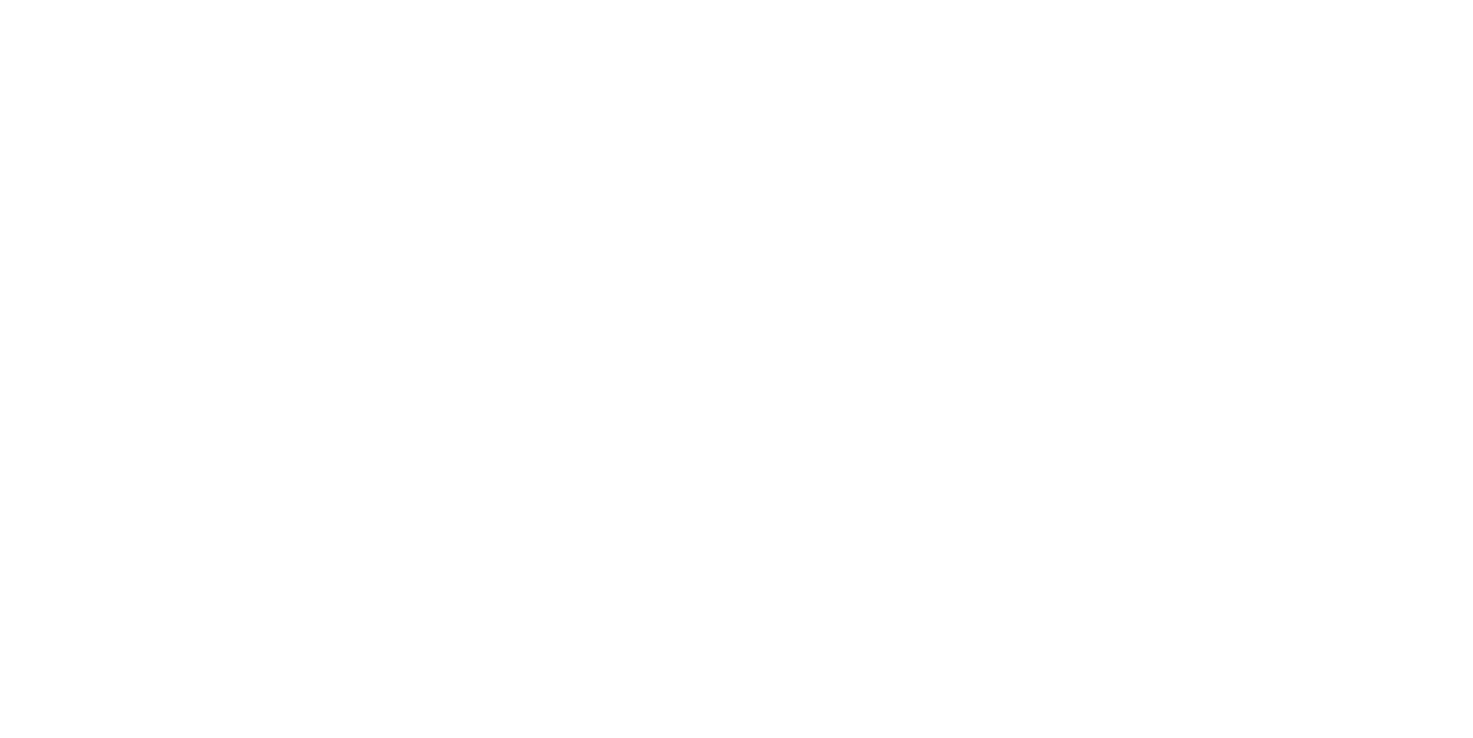 scroll, scrollTop: 0, scrollLeft: 0, axis: both 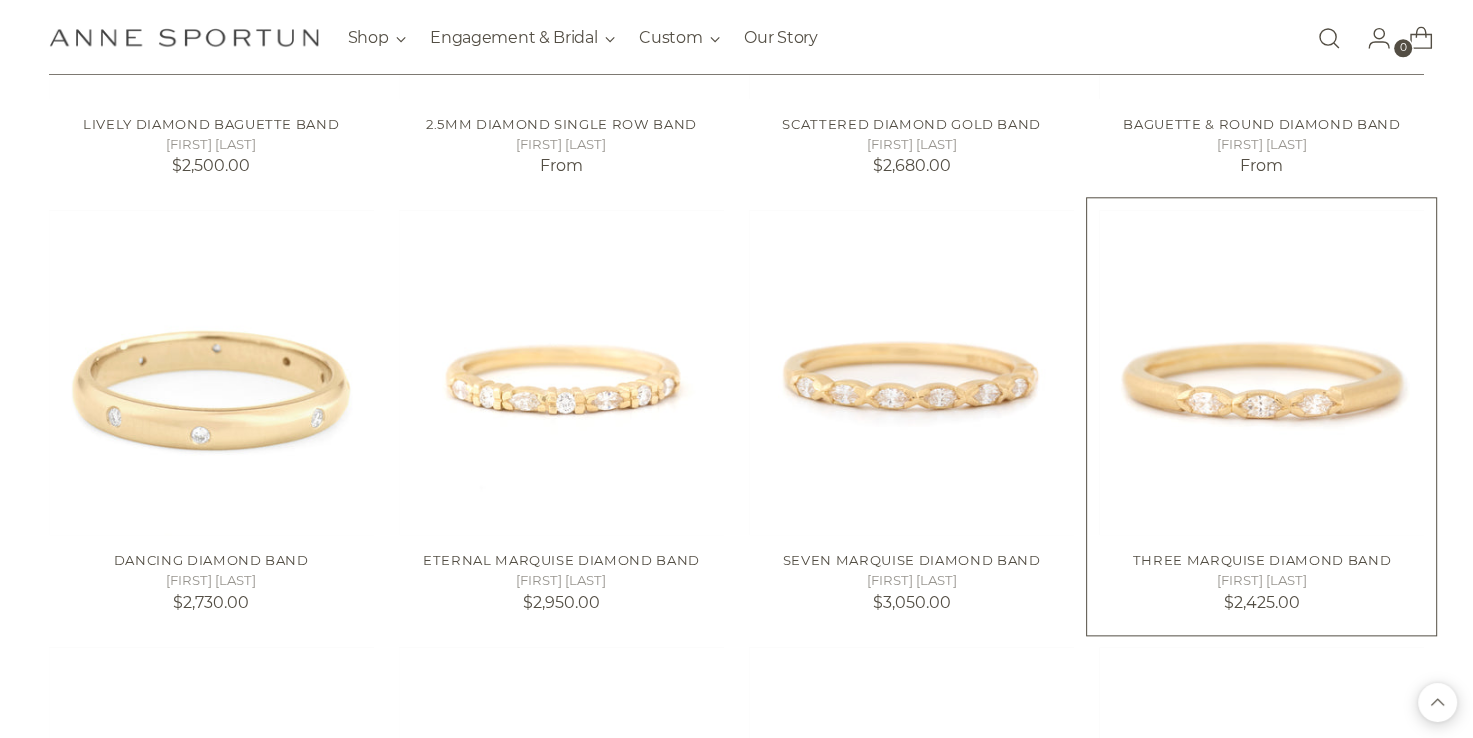click at bounding box center [0, 0] 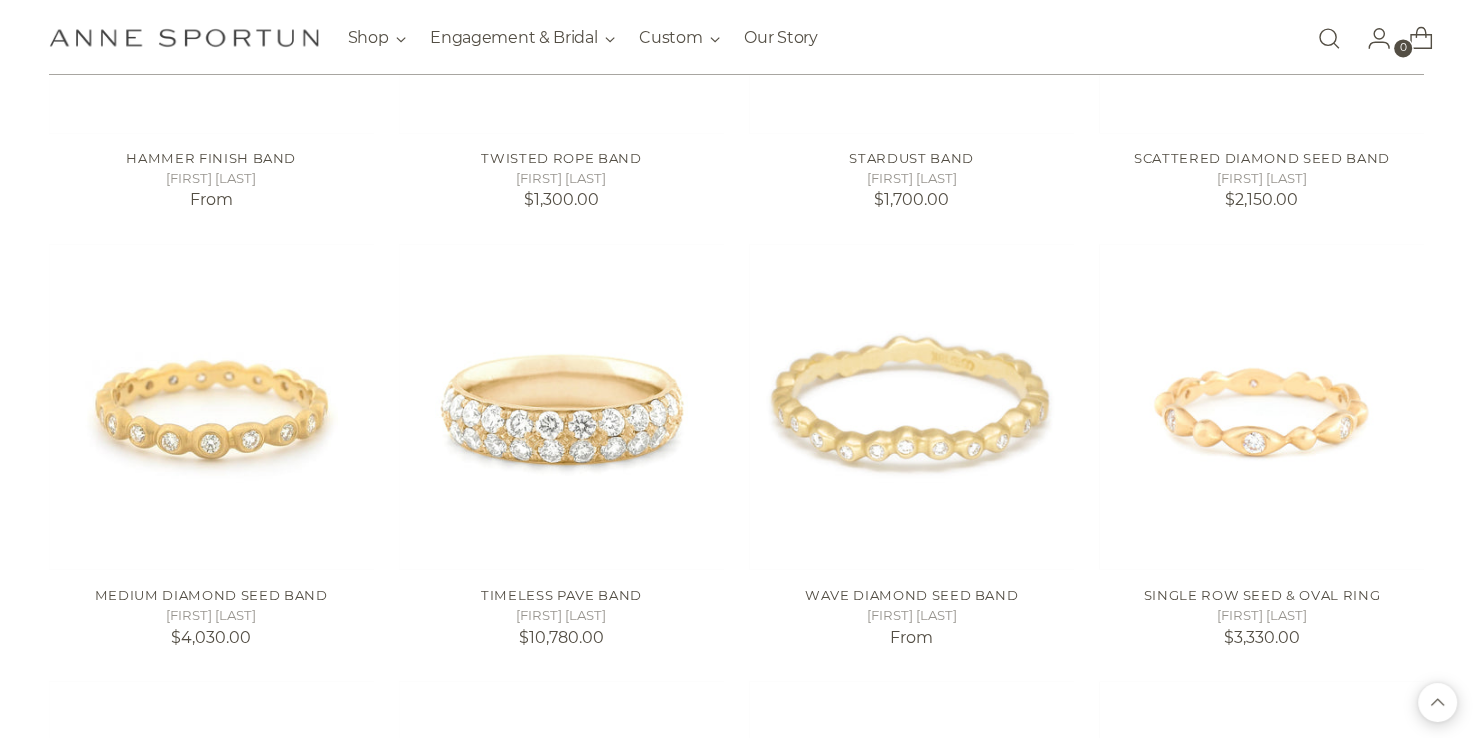 scroll, scrollTop: 3514, scrollLeft: 0, axis: vertical 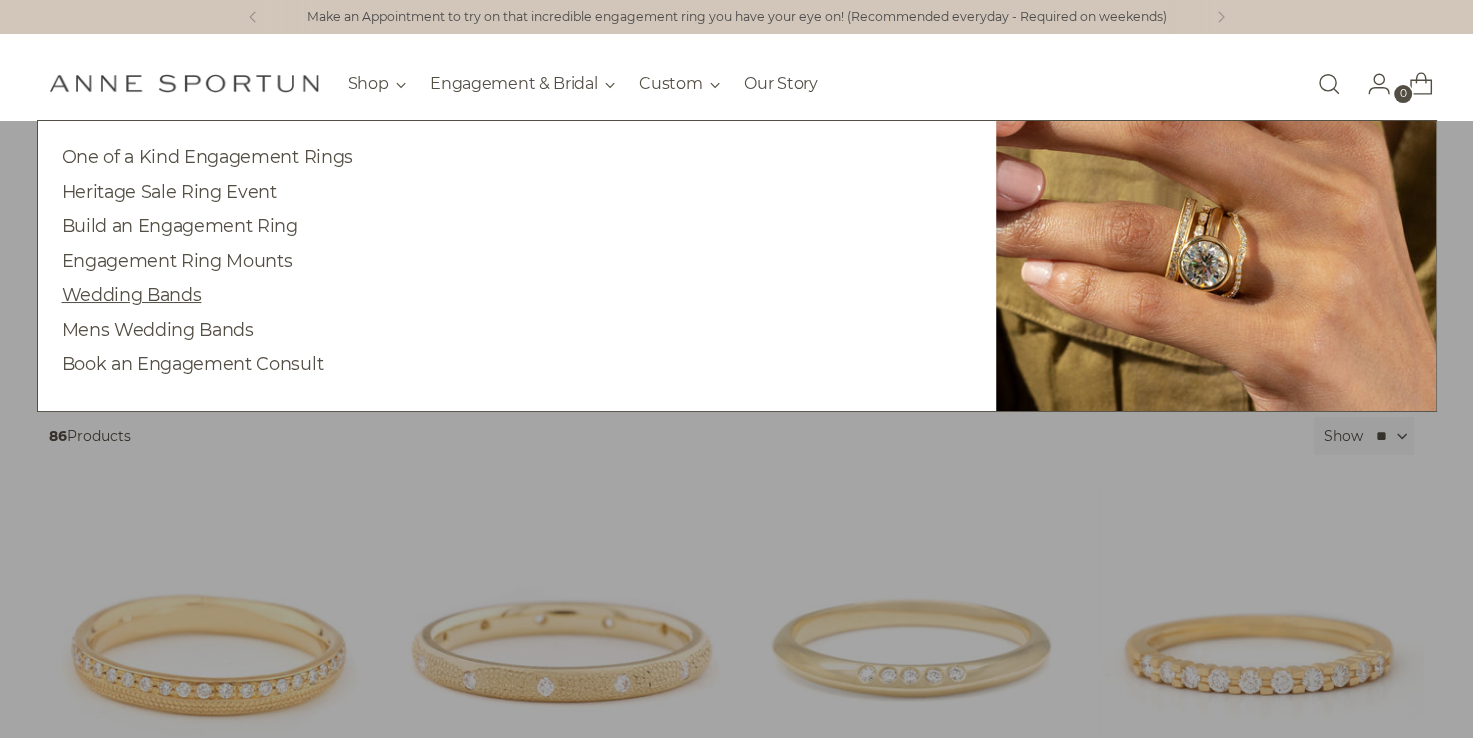 click on "Wedding Bands" at bounding box center [132, 294] 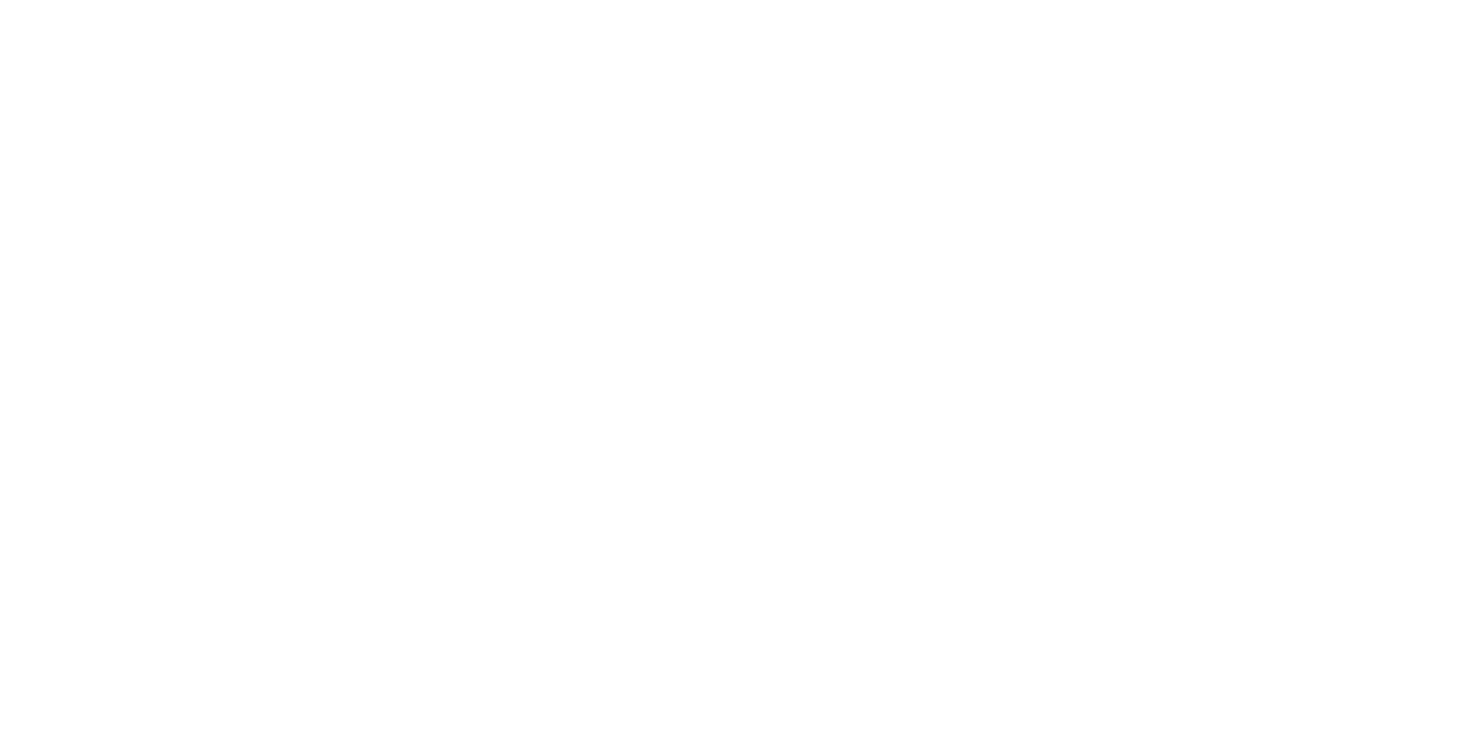 scroll, scrollTop: 0, scrollLeft: 0, axis: both 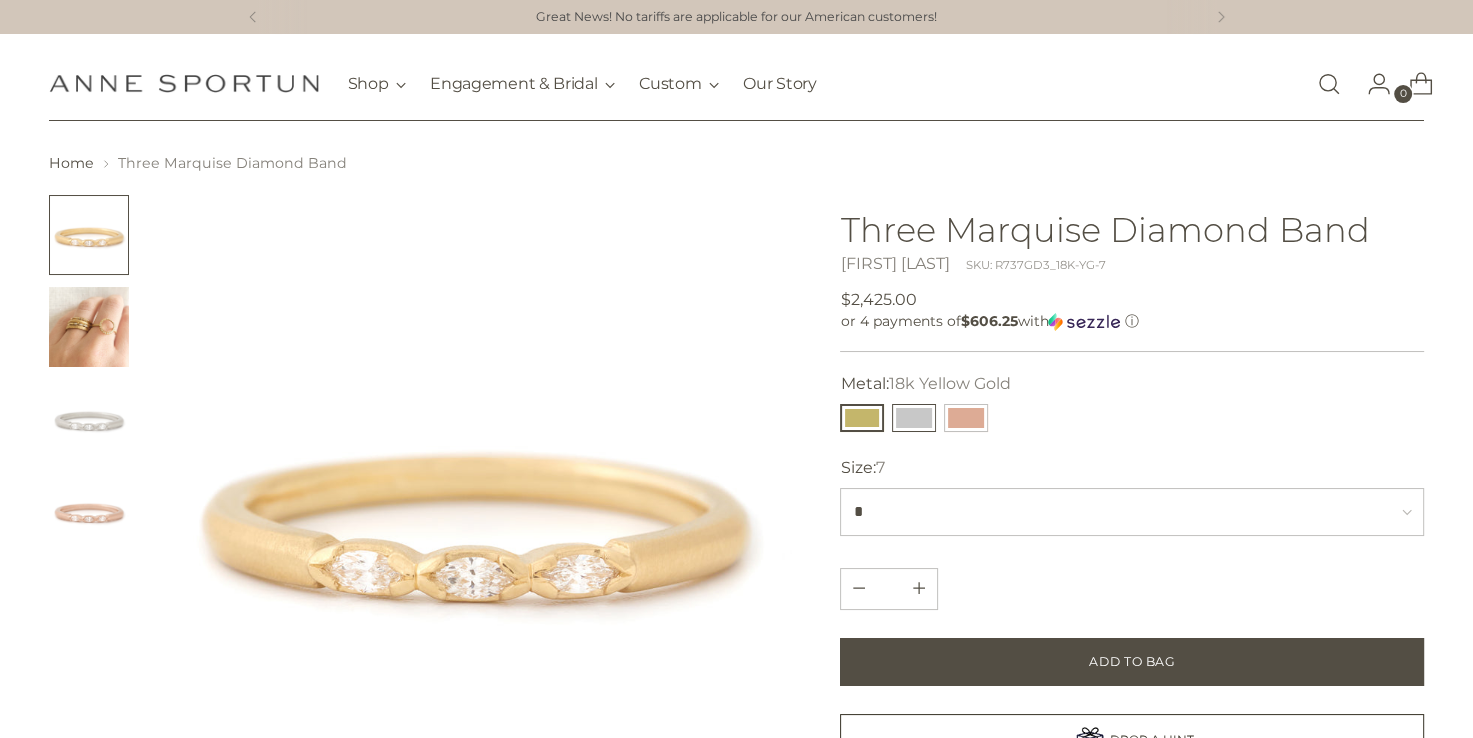 click at bounding box center [914, 418] 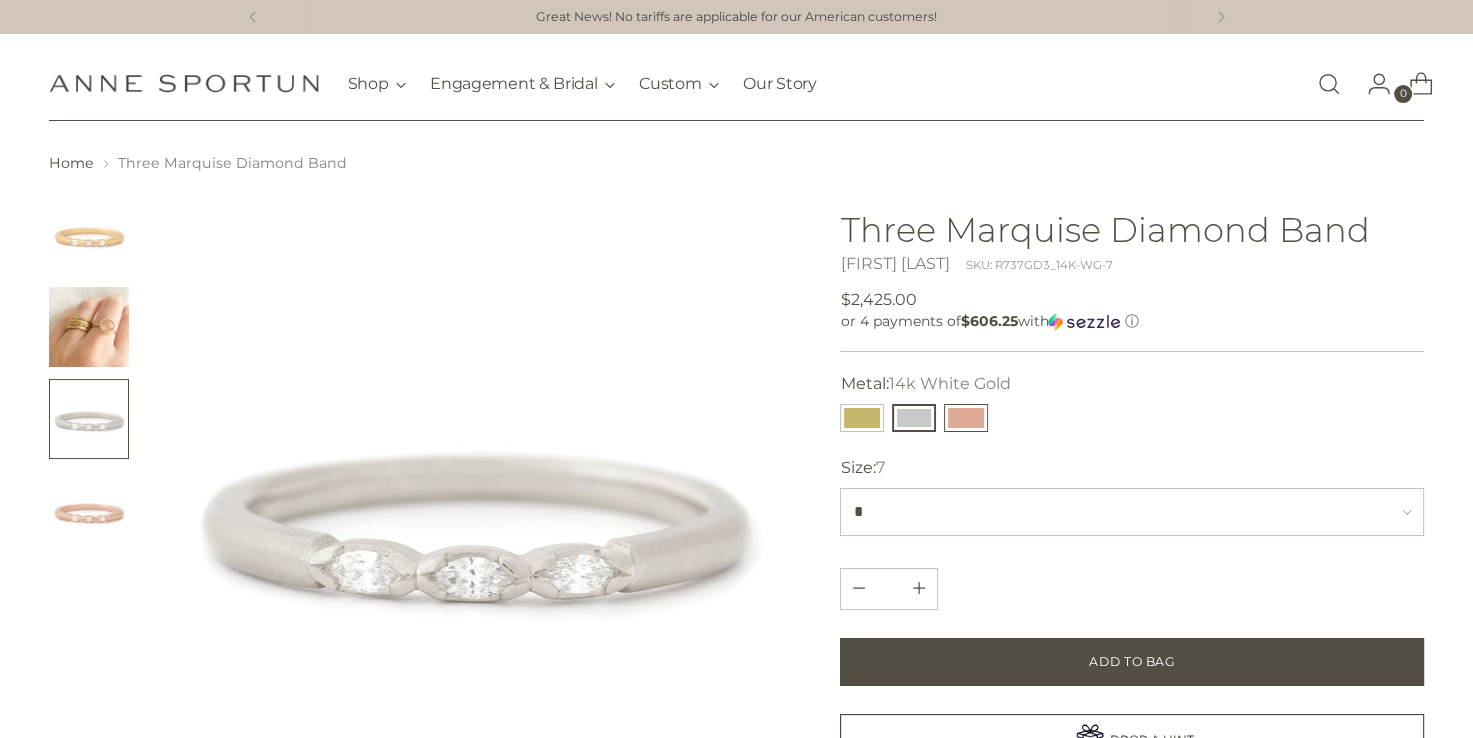 click at bounding box center [966, 418] 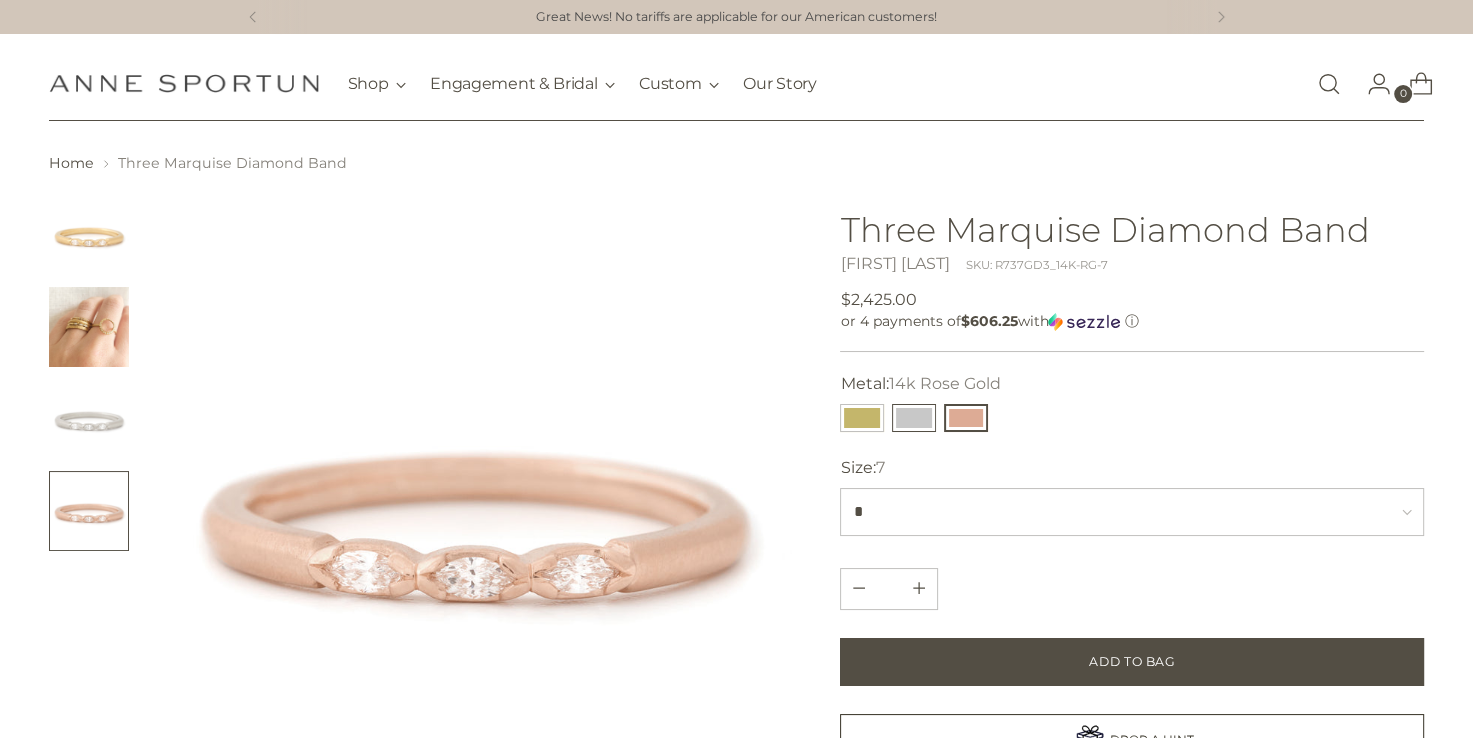 click at bounding box center [914, 418] 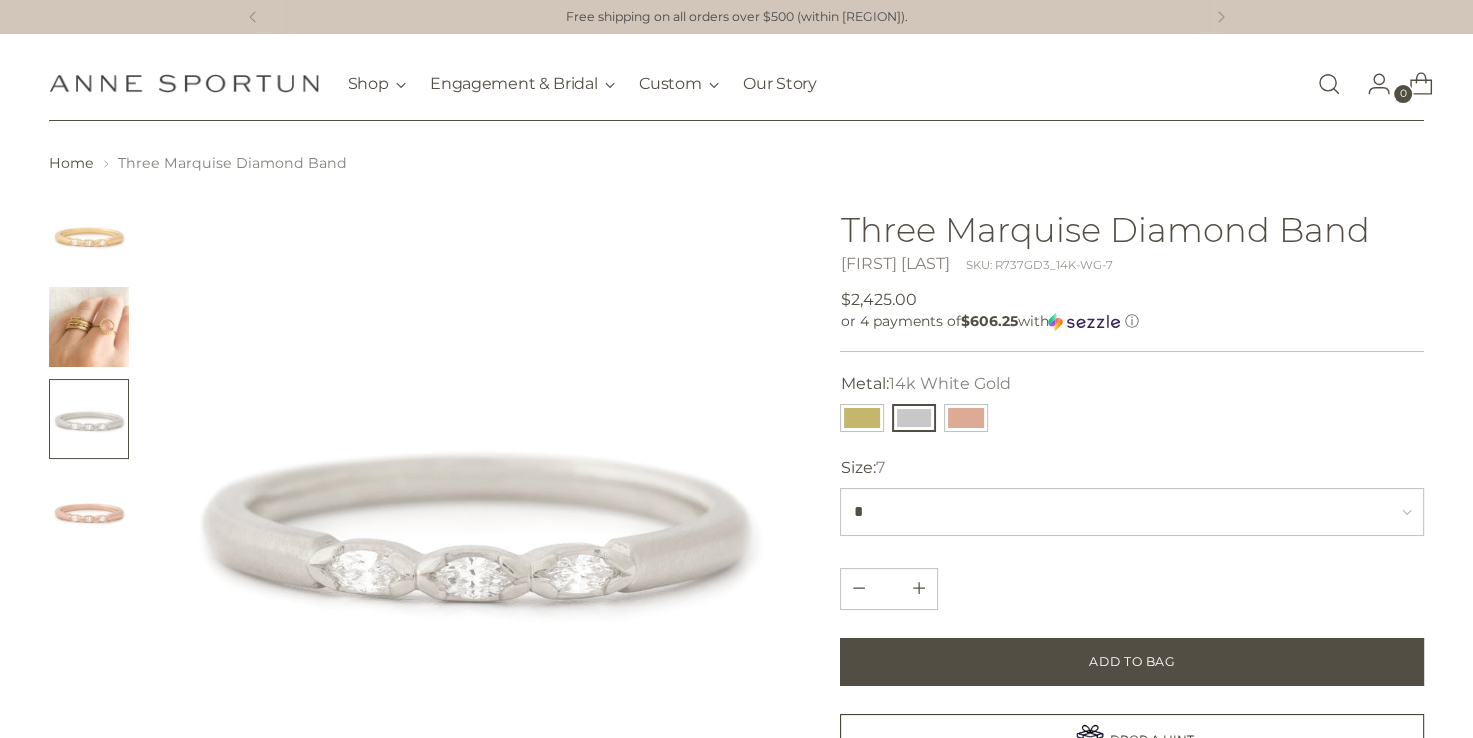 click at bounding box center (89, 419) 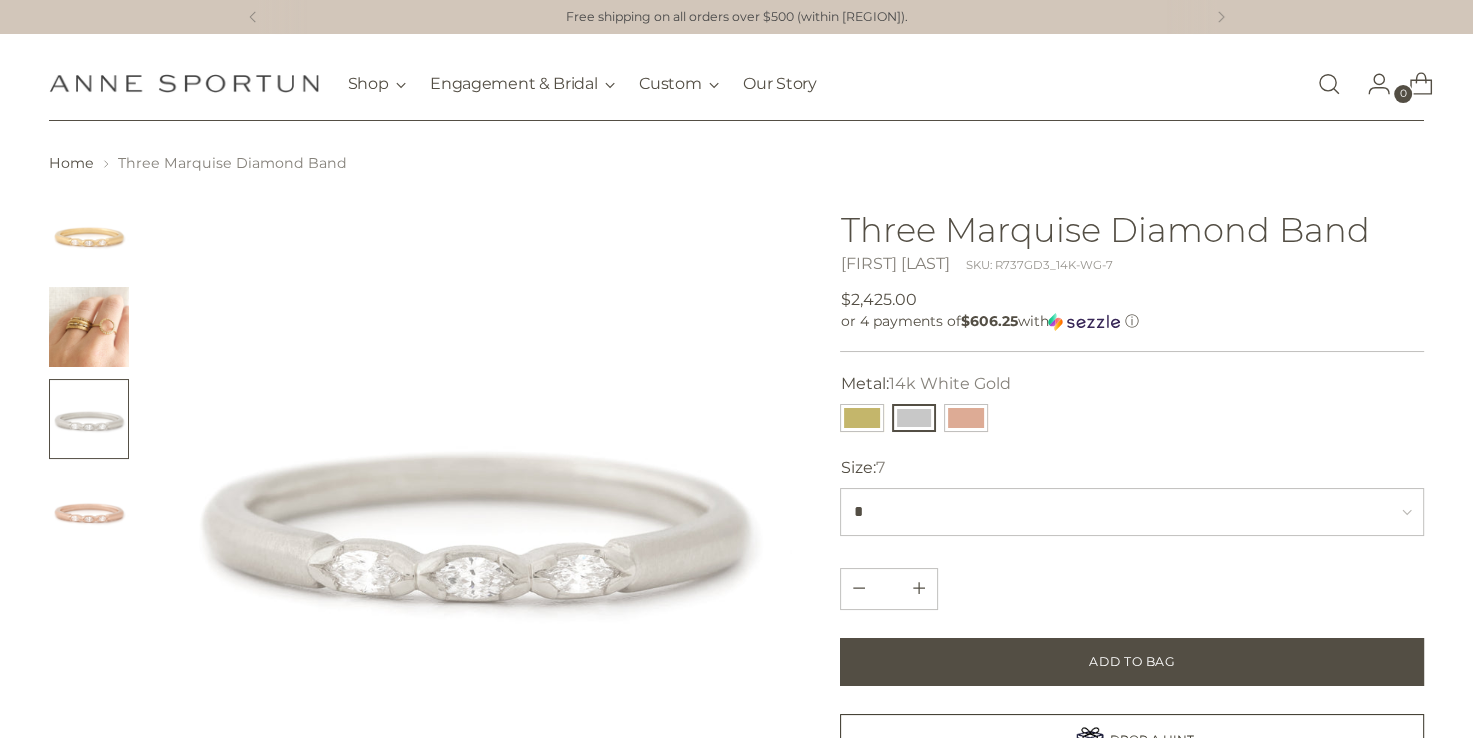 click at bounding box center [89, 511] 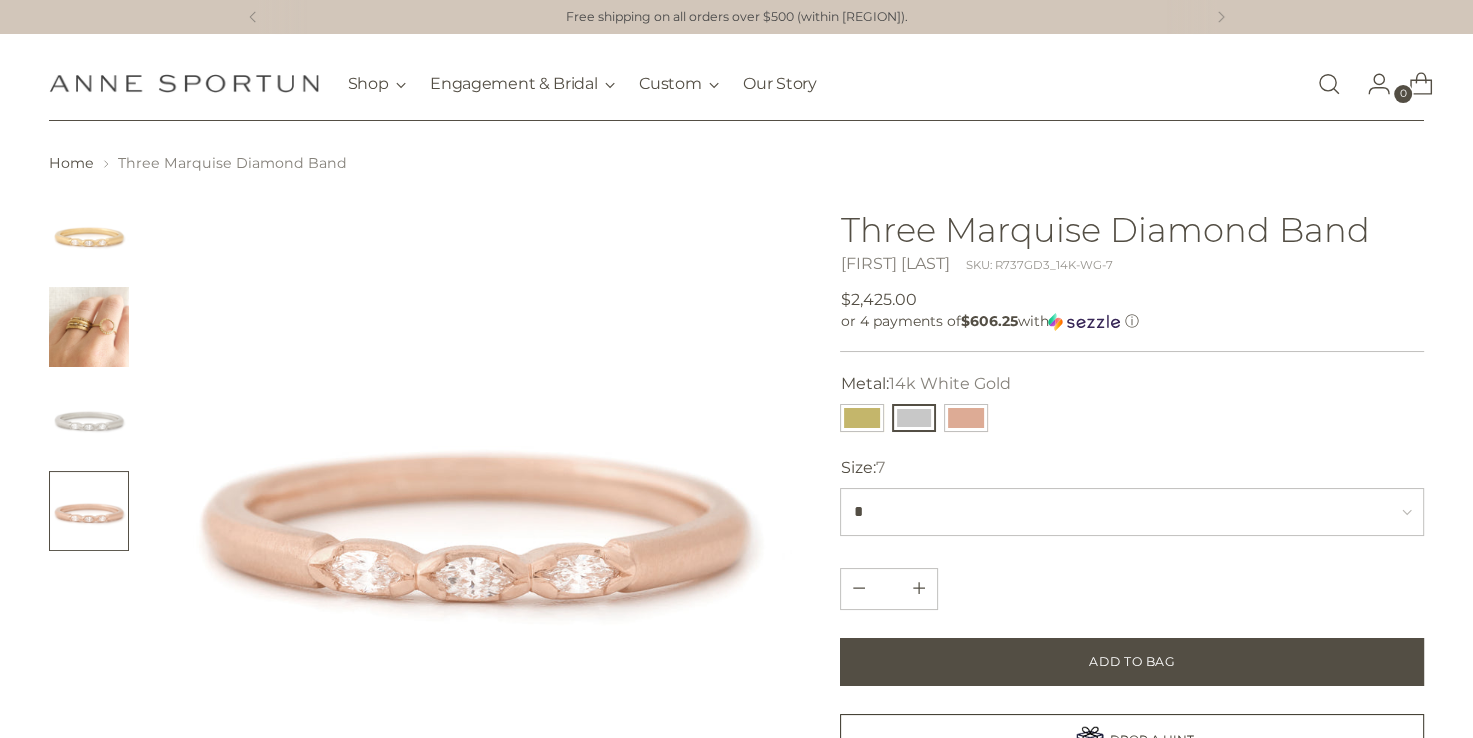click at bounding box center [89, 327] 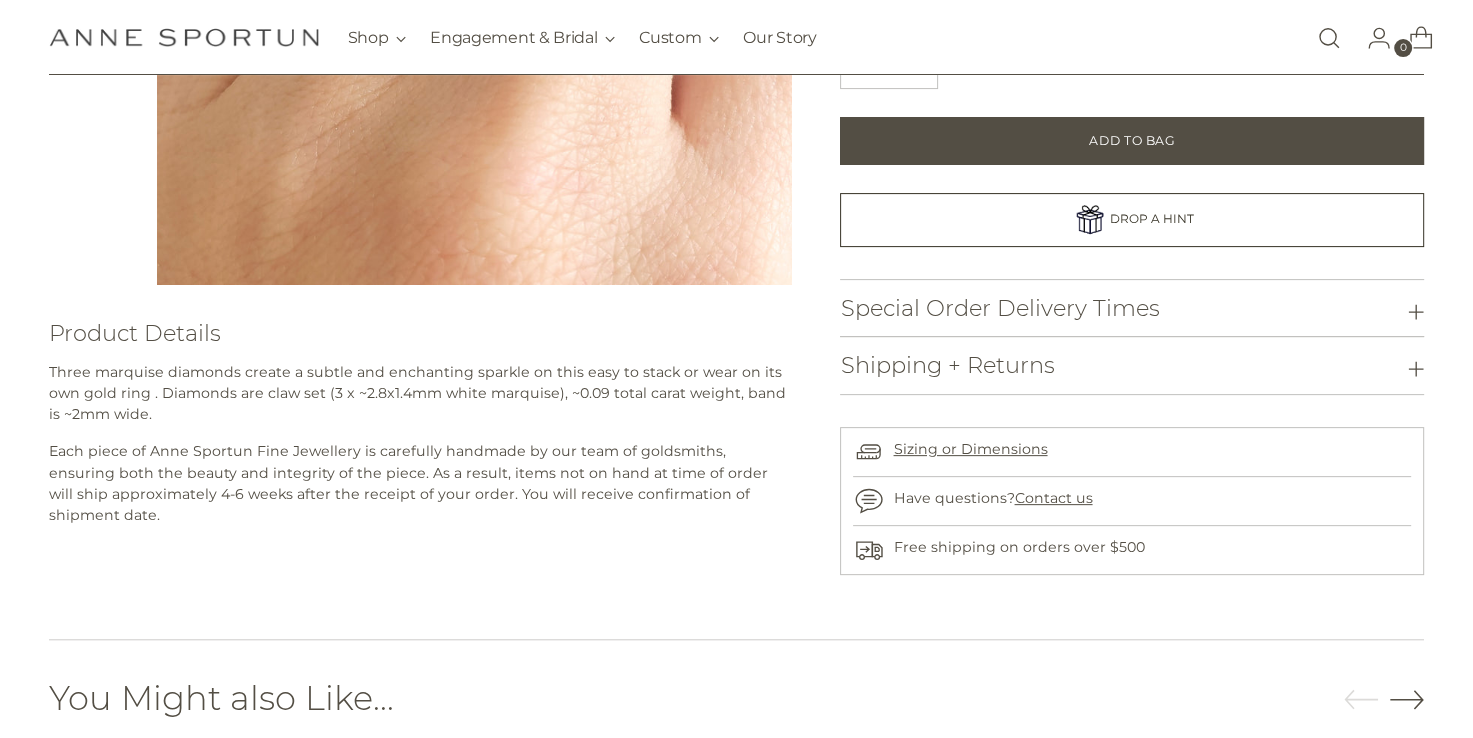 scroll, scrollTop: 543, scrollLeft: 0, axis: vertical 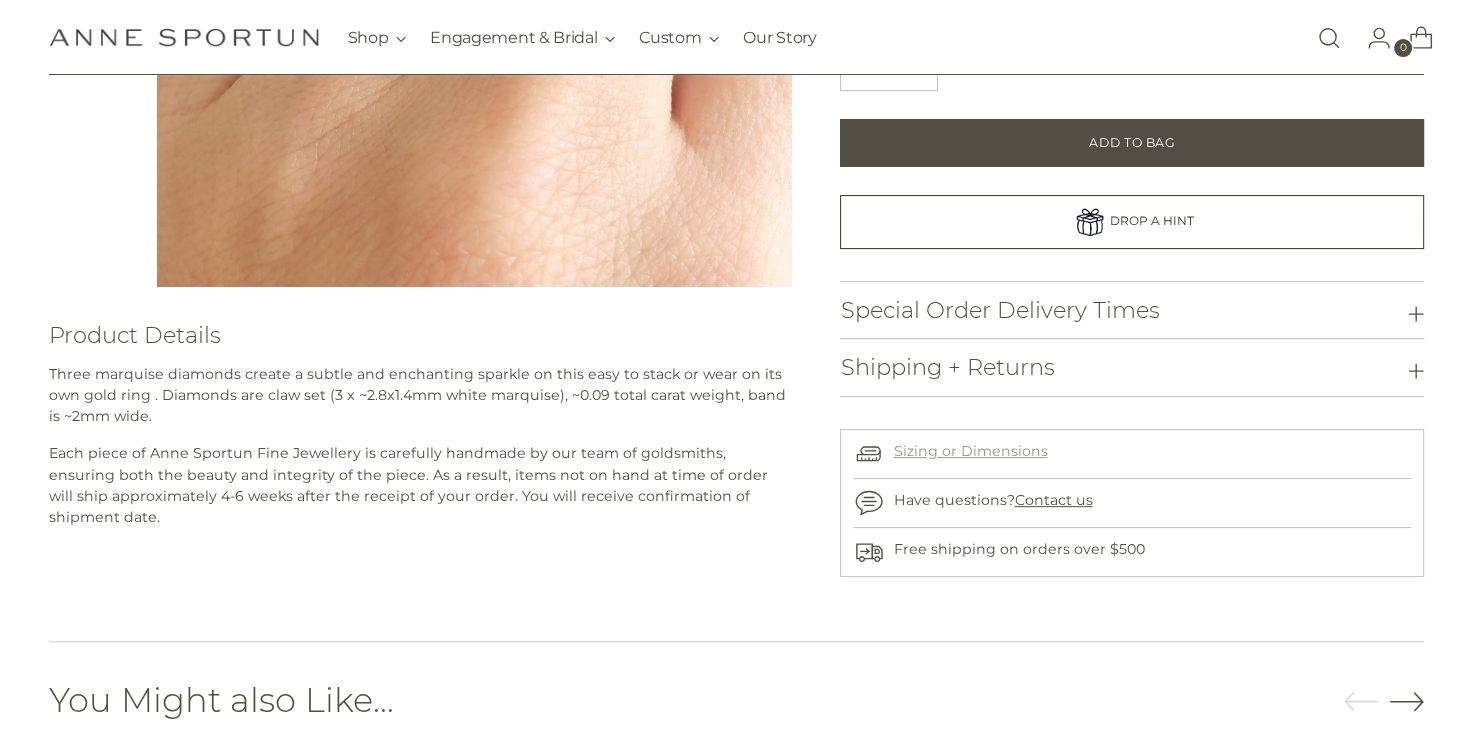 click on "Sizing or Dimensions" at bounding box center (970, 451) 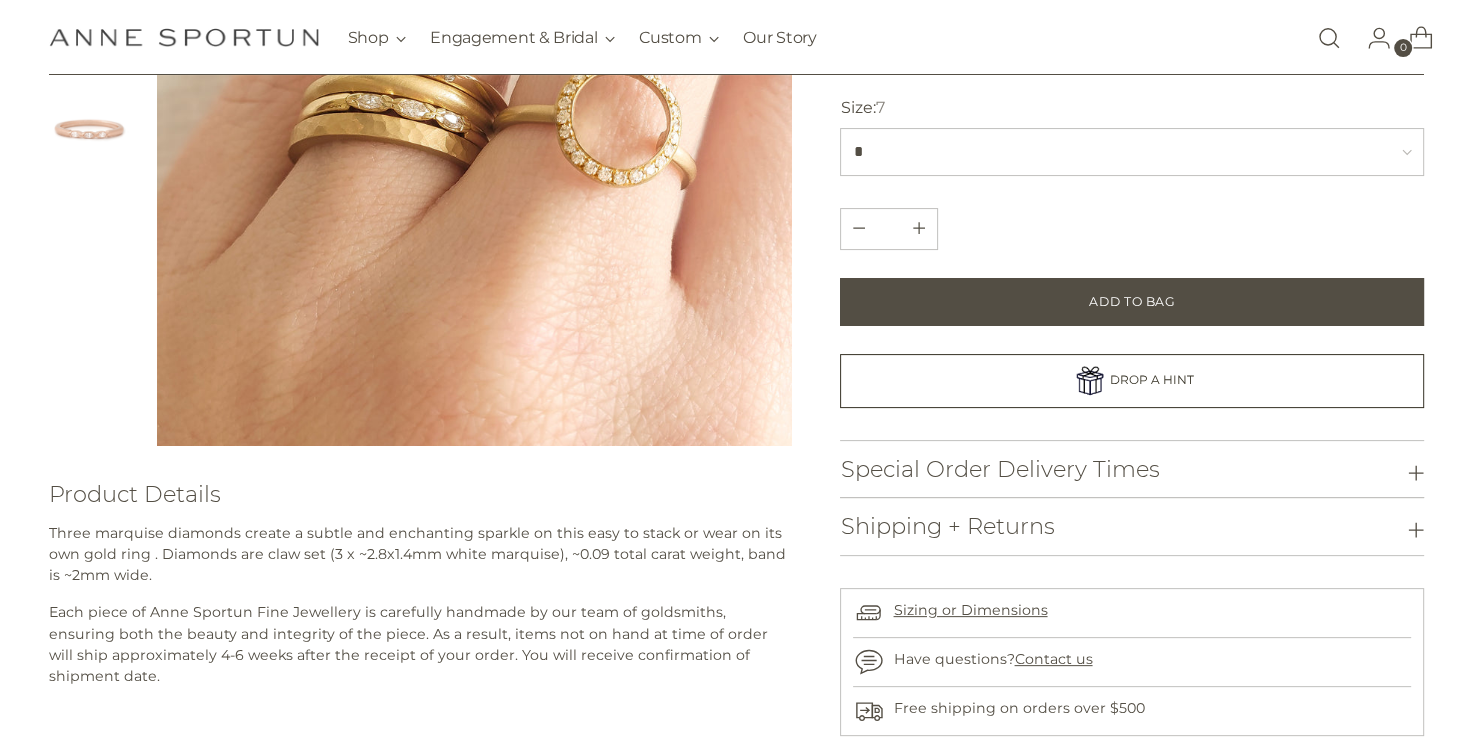 scroll, scrollTop: 0, scrollLeft: 0, axis: both 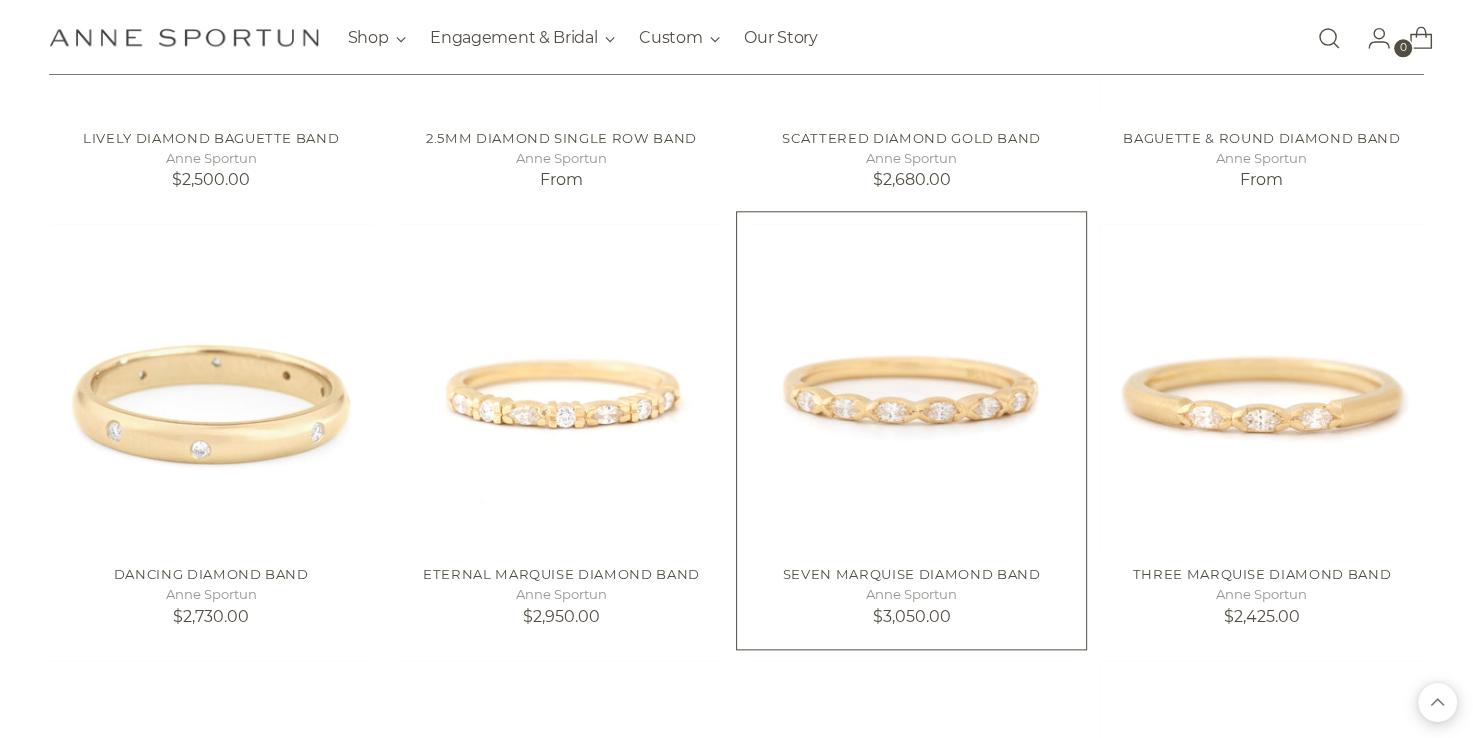 click at bounding box center (0, 0) 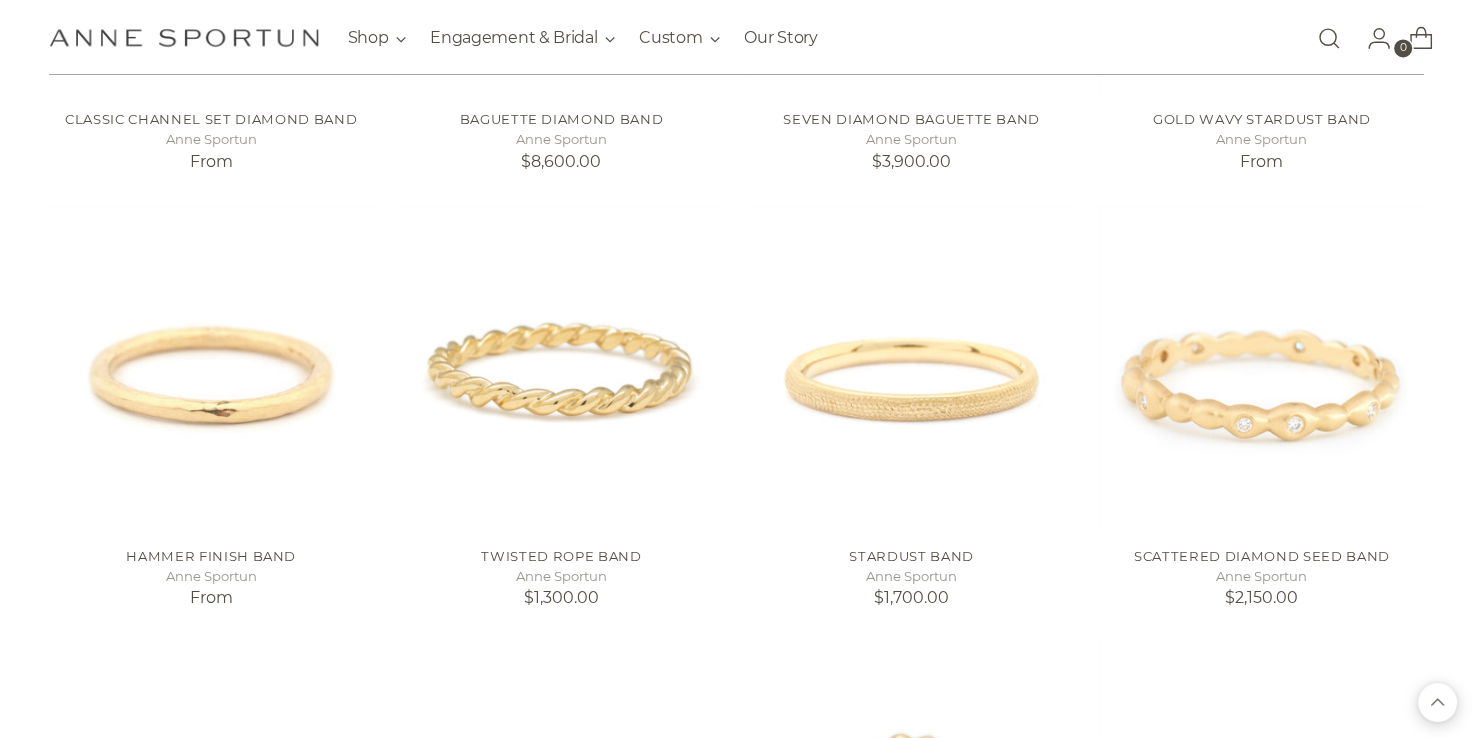 scroll, scrollTop: 2983, scrollLeft: 0, axis: vertical 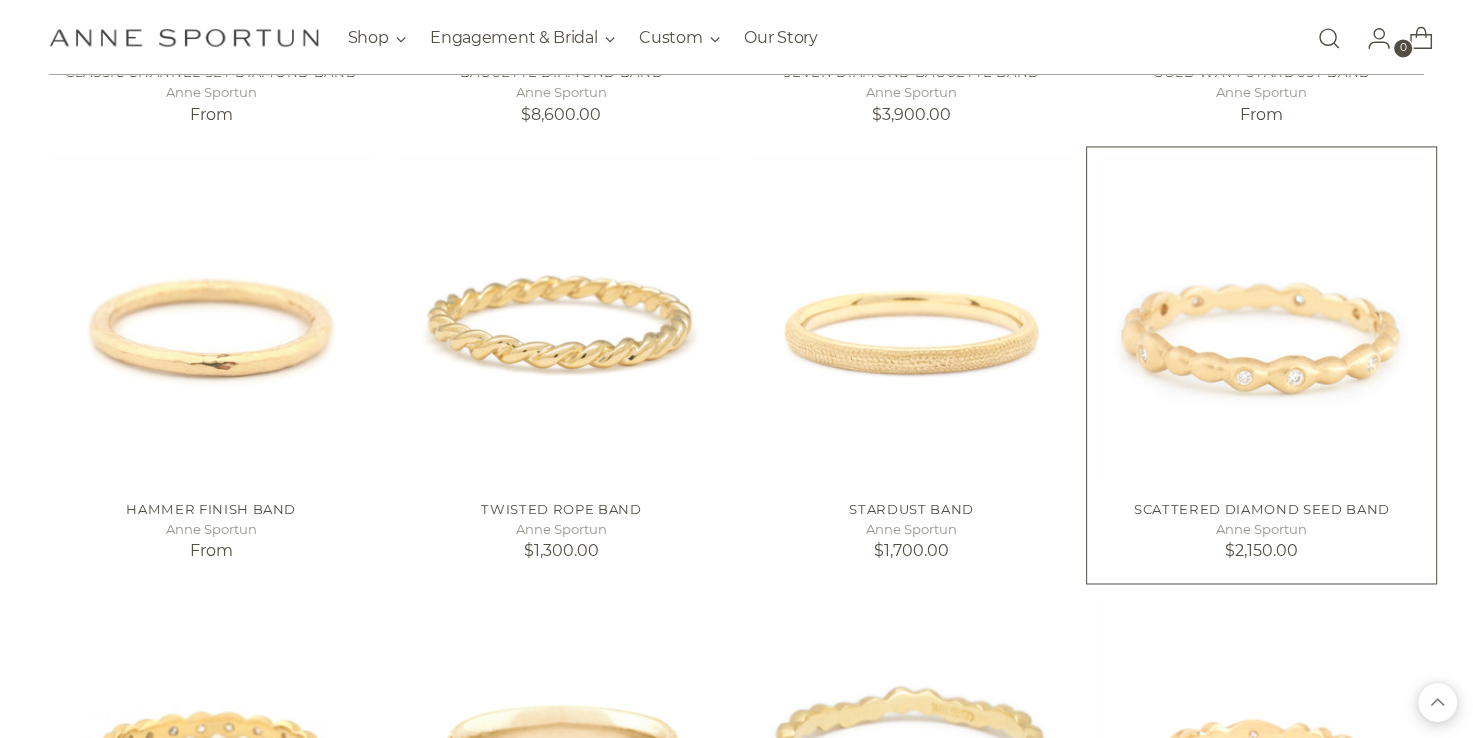 click at bounding box center (0, 0) 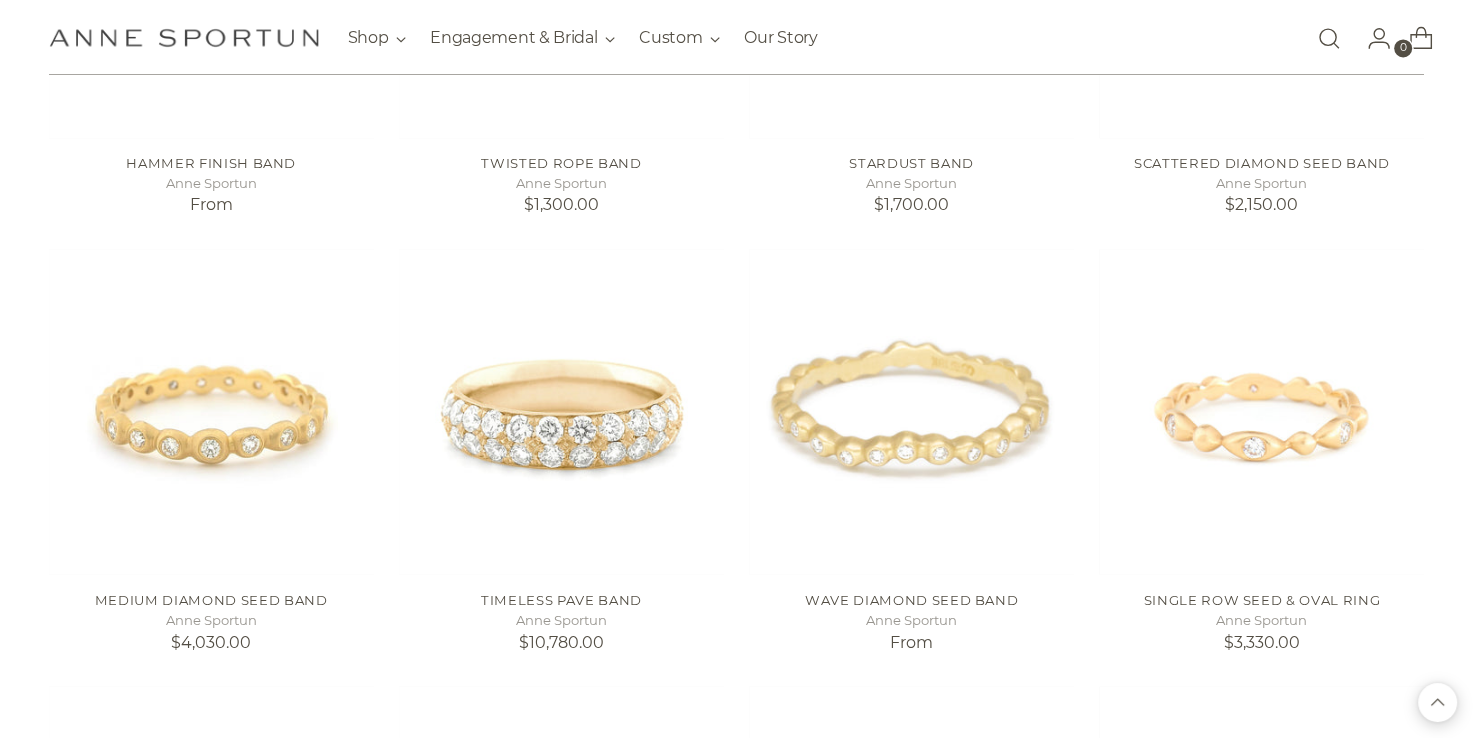 scroll, scrollTop: 3416, scrollLeft: 0, axis: vertical 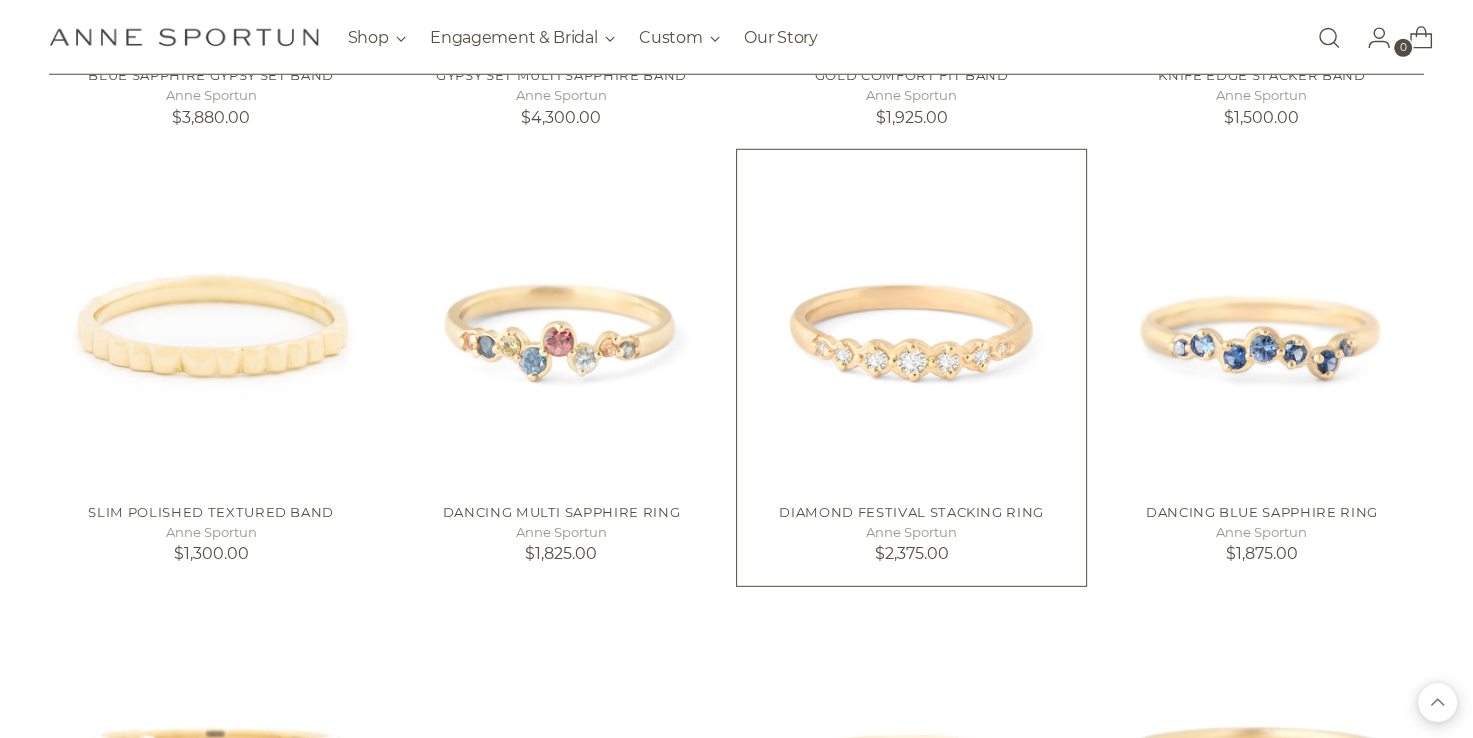 click at bounding box center (0, 0) 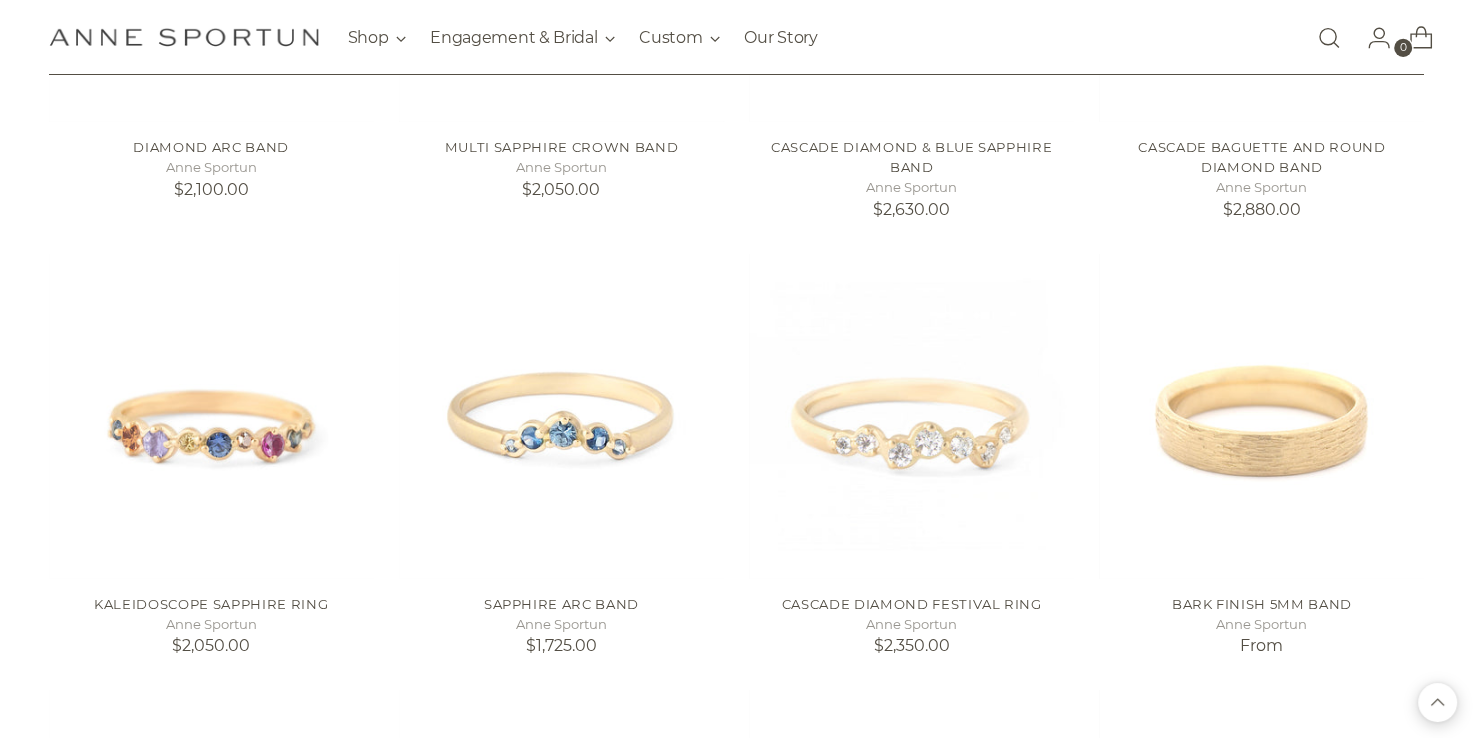 scroll, scrollTop: 6605, scrollLeft: 0, axis: vertical 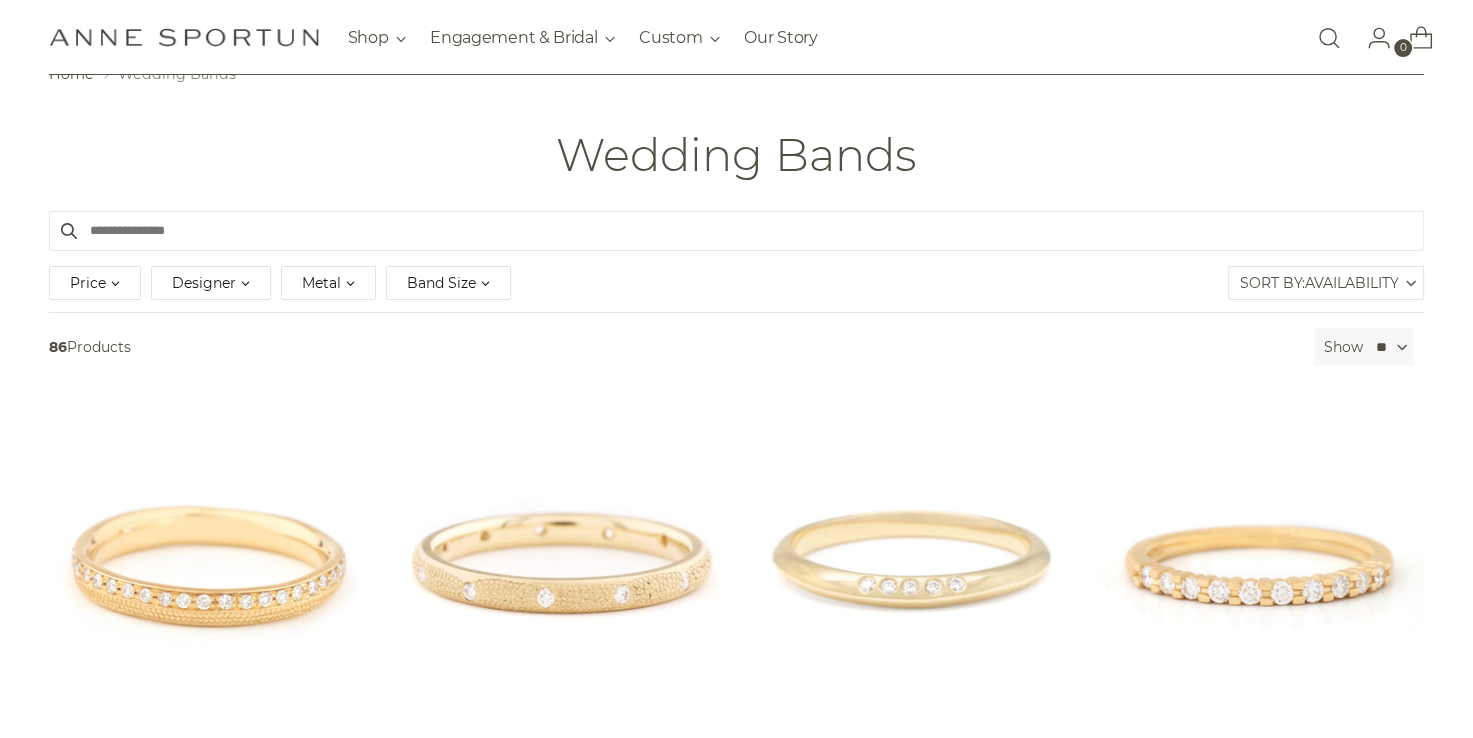 click on "Metal" at bounding box center [328, 283] 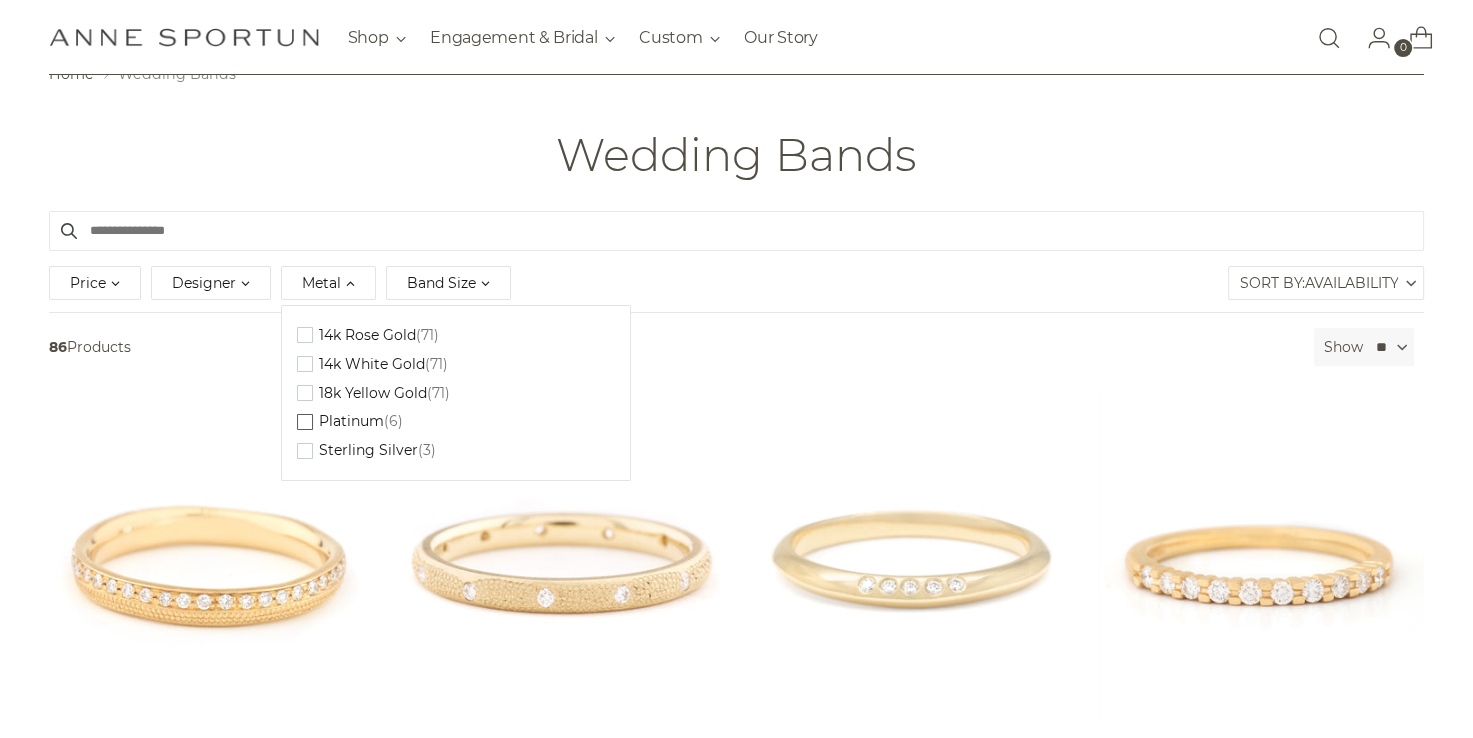 click at bounding box center (305, 335) 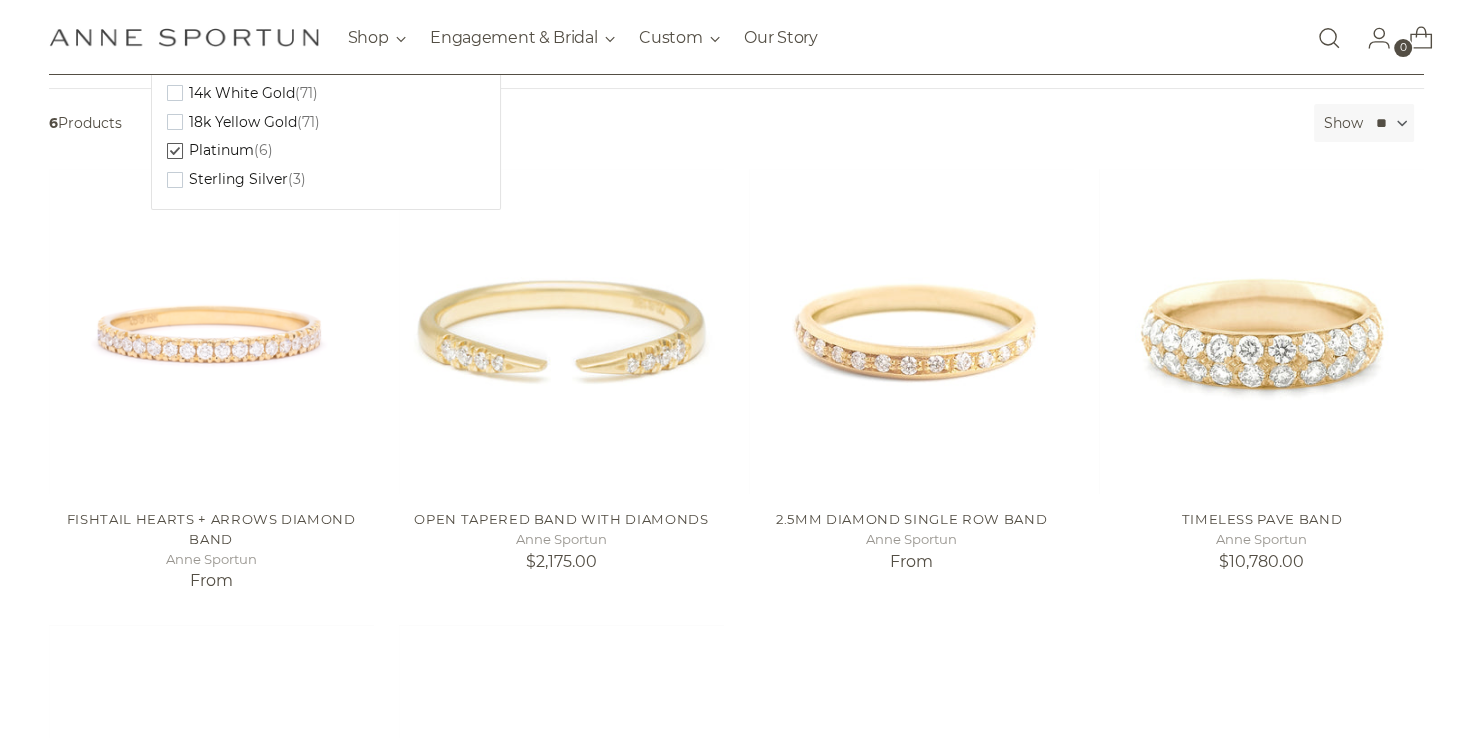 scroll, scrollTop: 354, scrollLeft: 0, axis: vertical 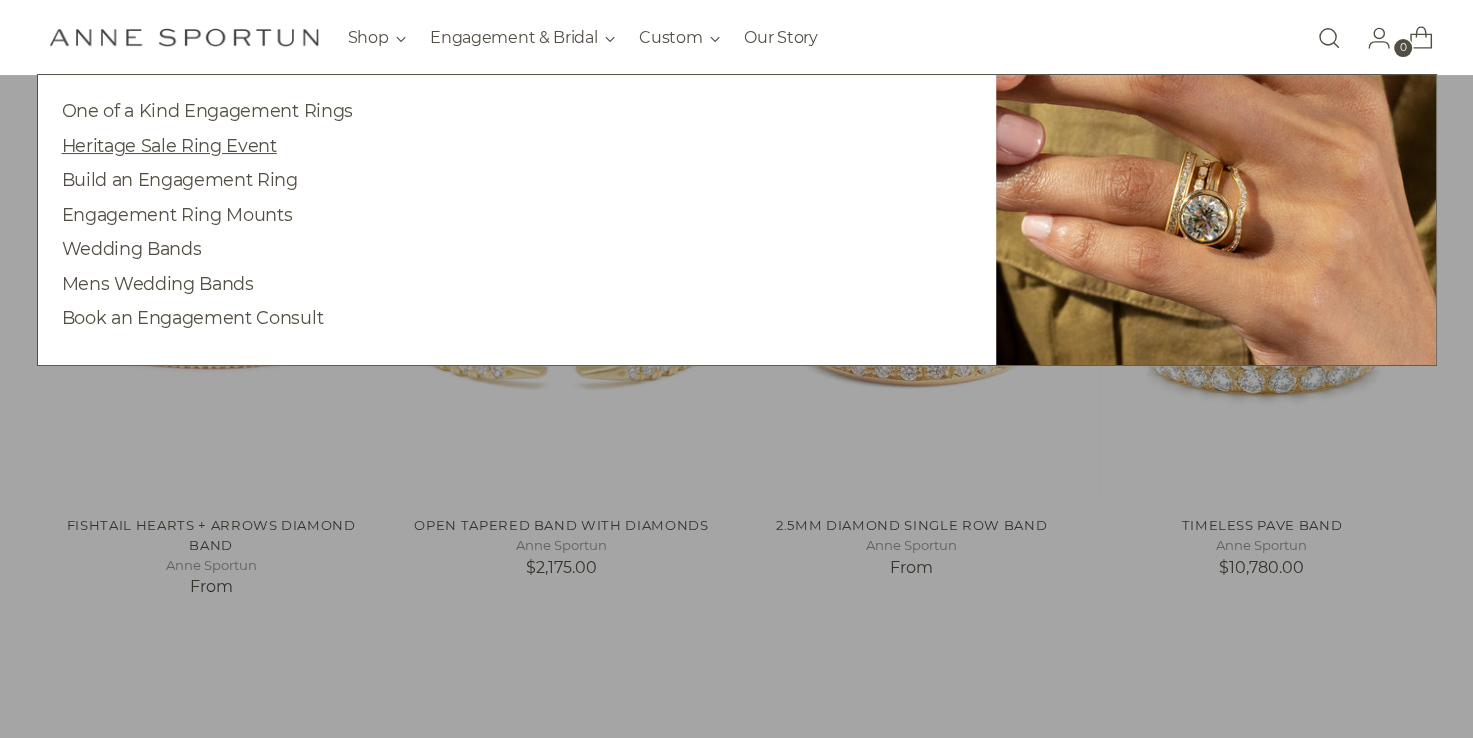 click on "Heritage Sale Ring Event" at bounding box center [169, 145] 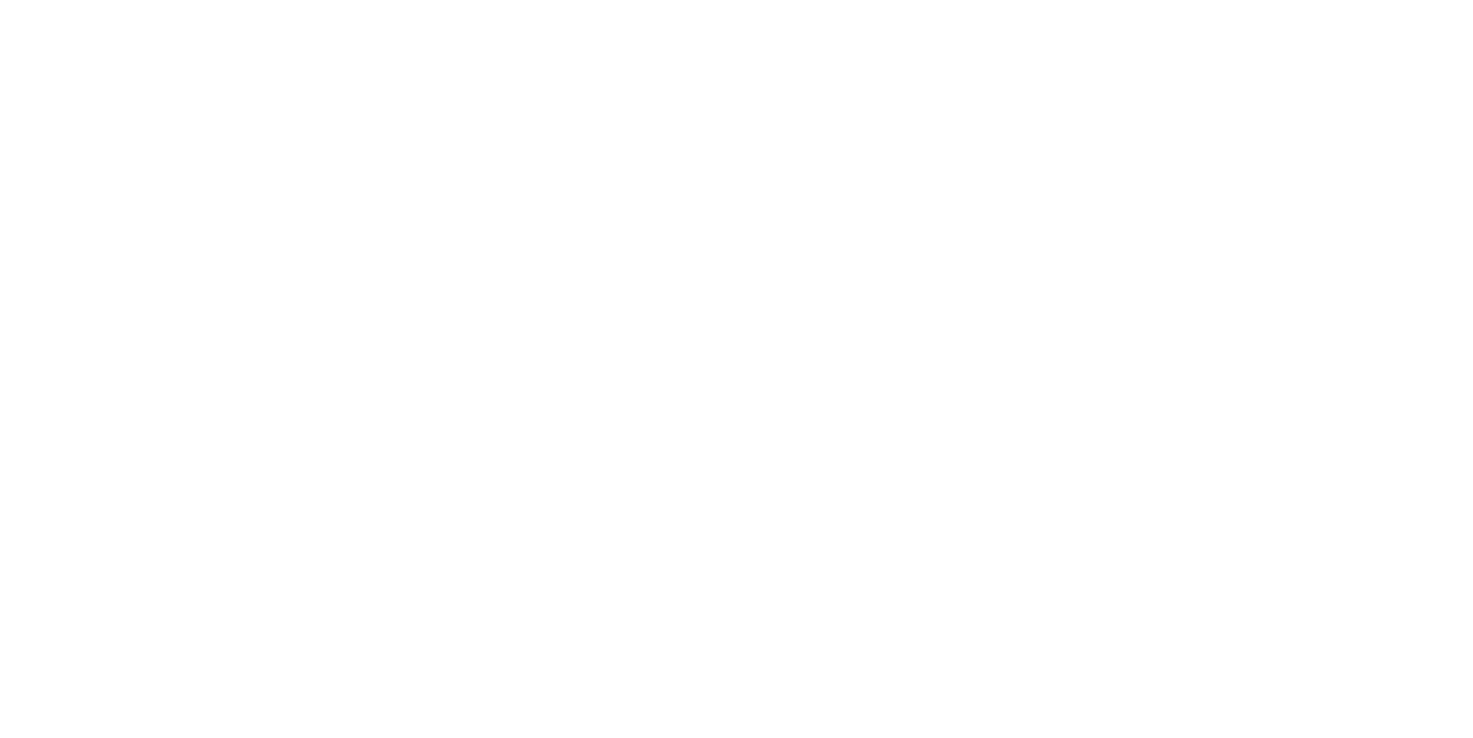 scroll, scrollTop: 0, scrollLeft: 0, axis: both 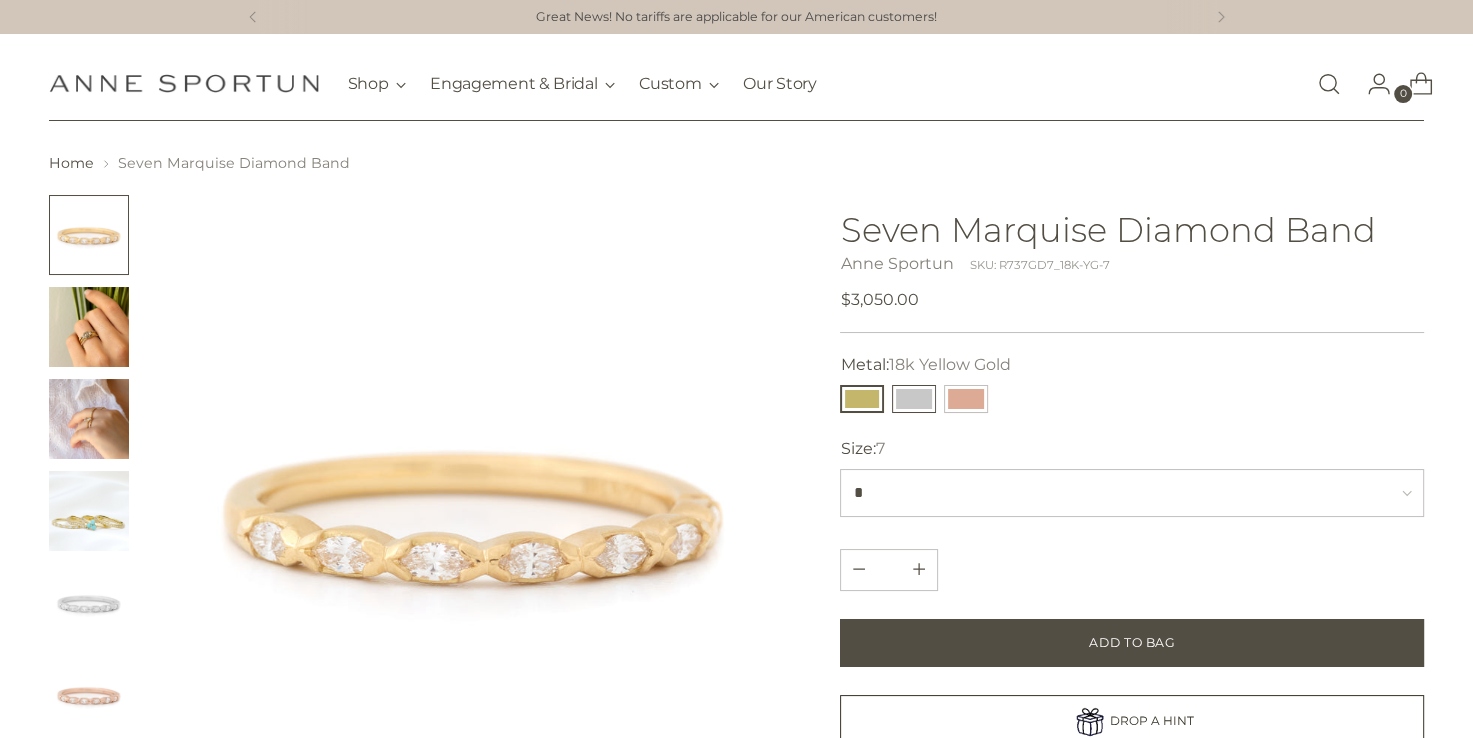 click at bounding box center [914, 399] 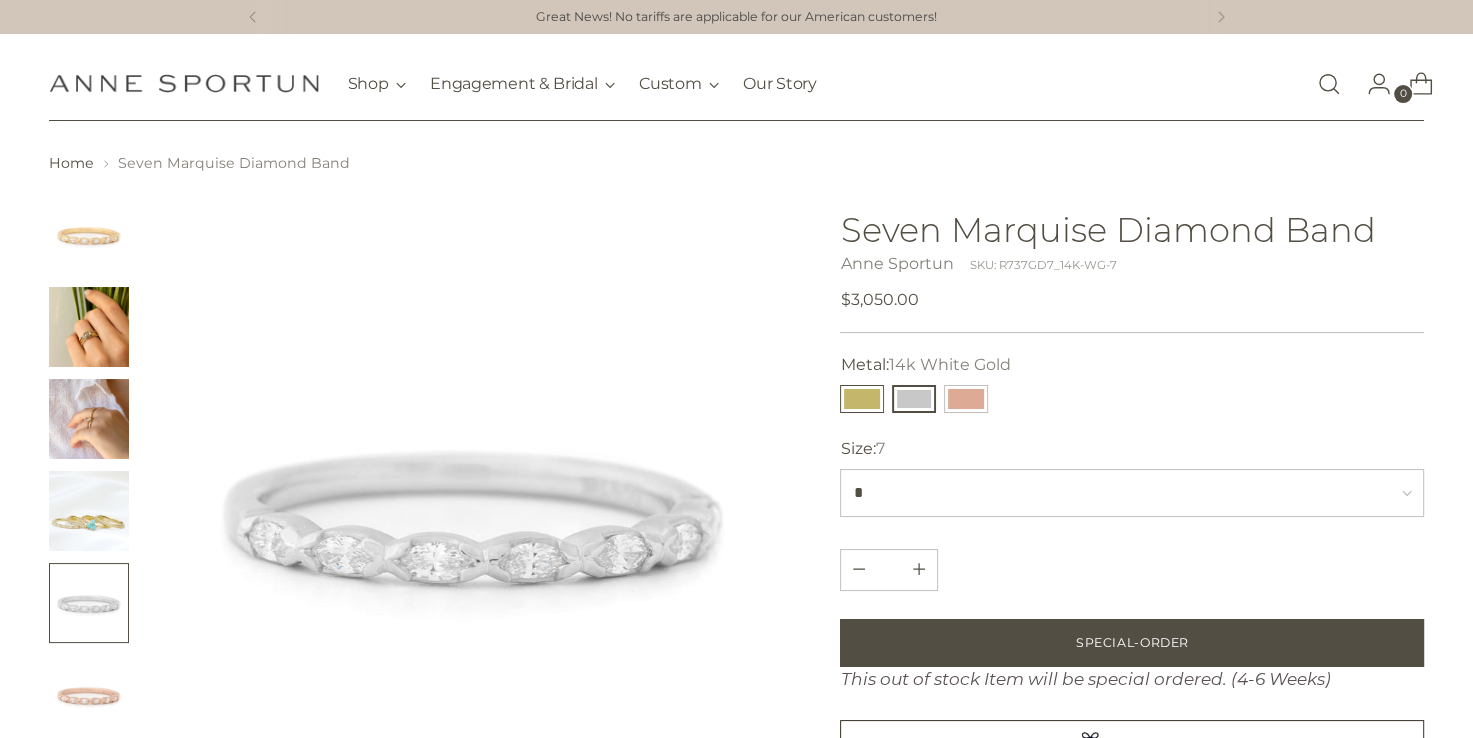 click at bounding box center (862, 399) 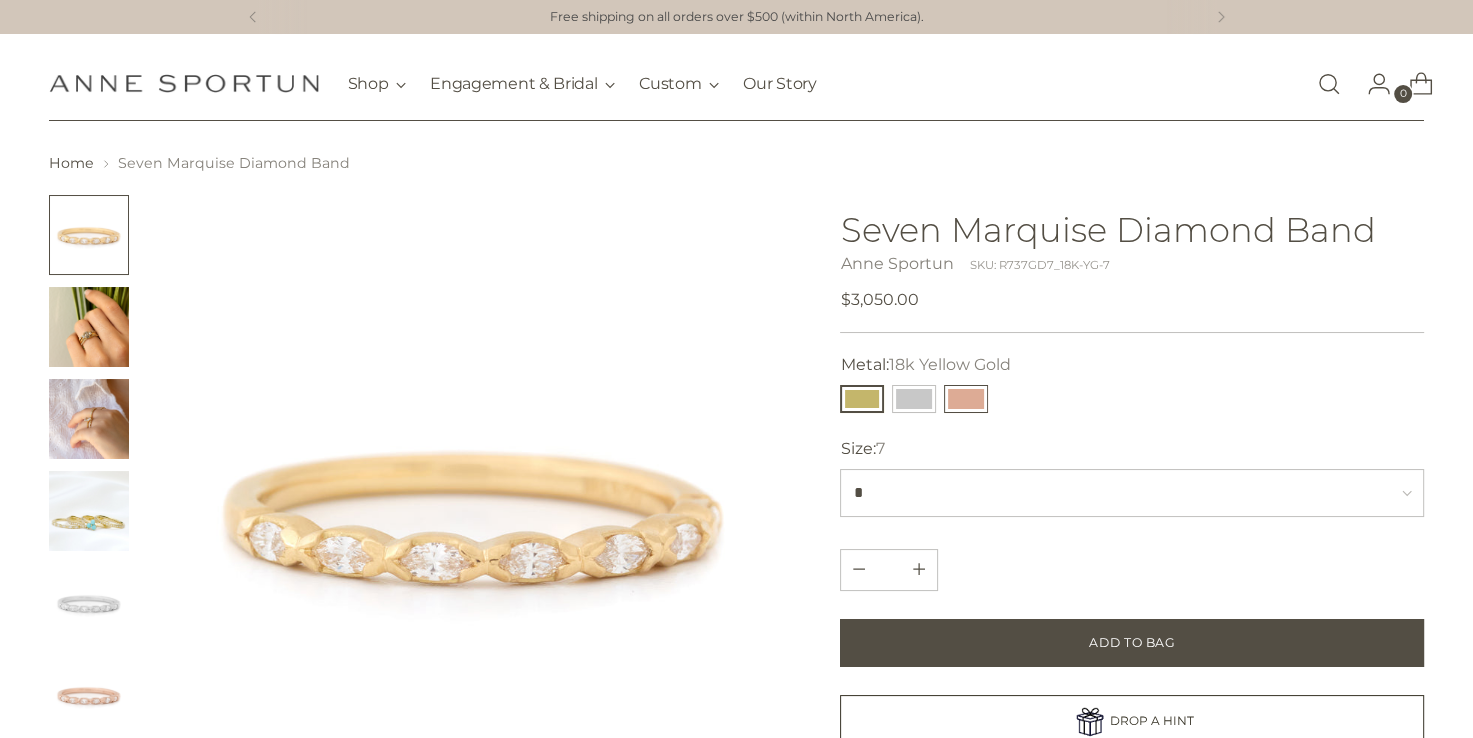click at bounding box center [966, 399] 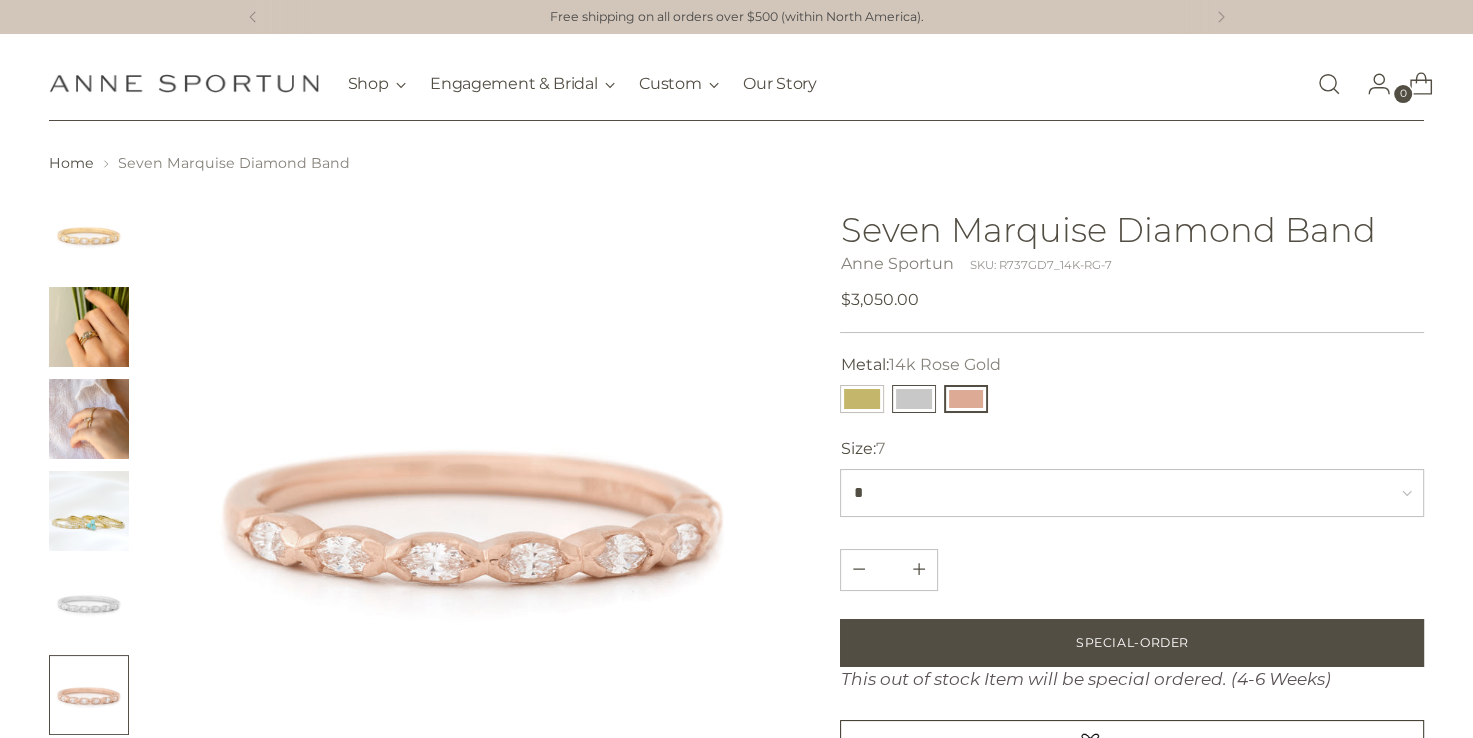 click at bounding box center (914, 399) 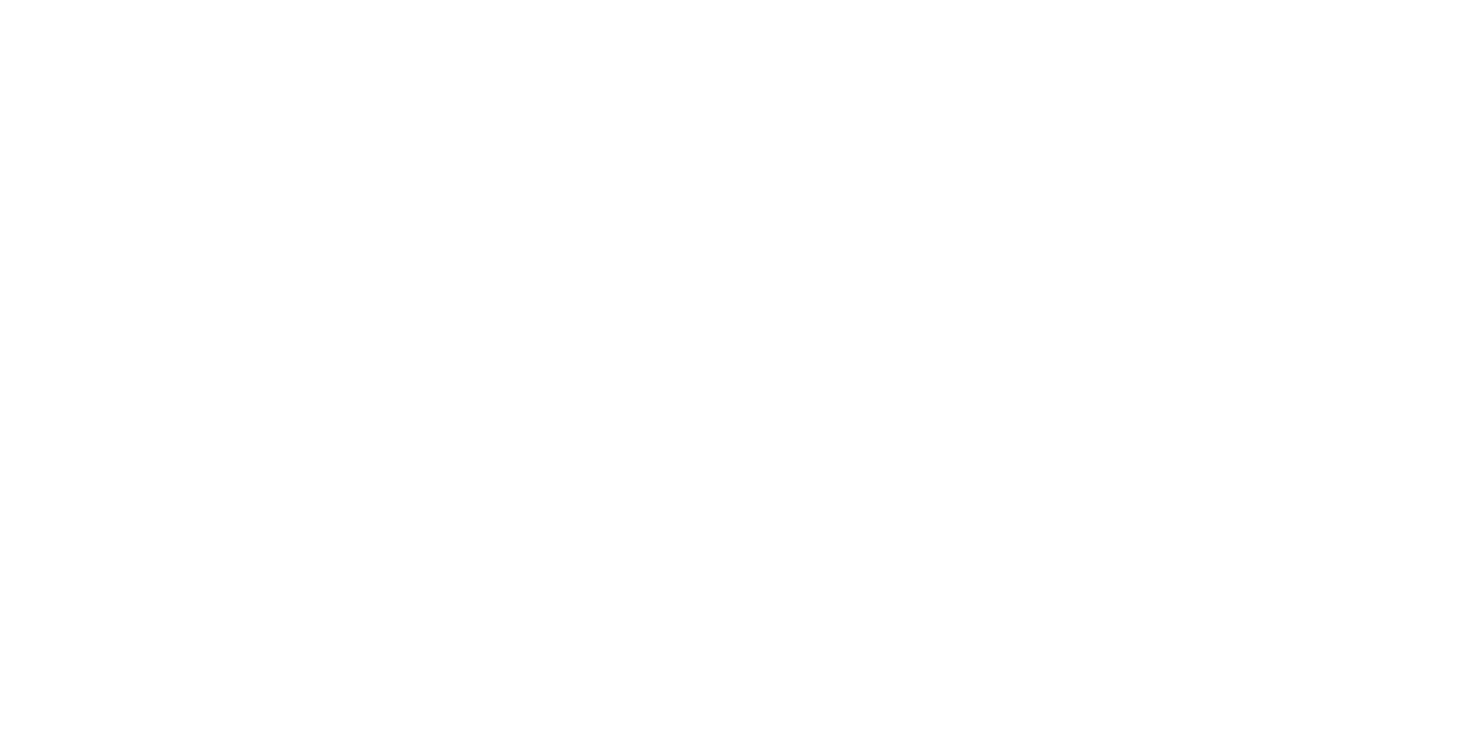 scroll, scrollTop: 0, scrollLeft: 0, axis: both 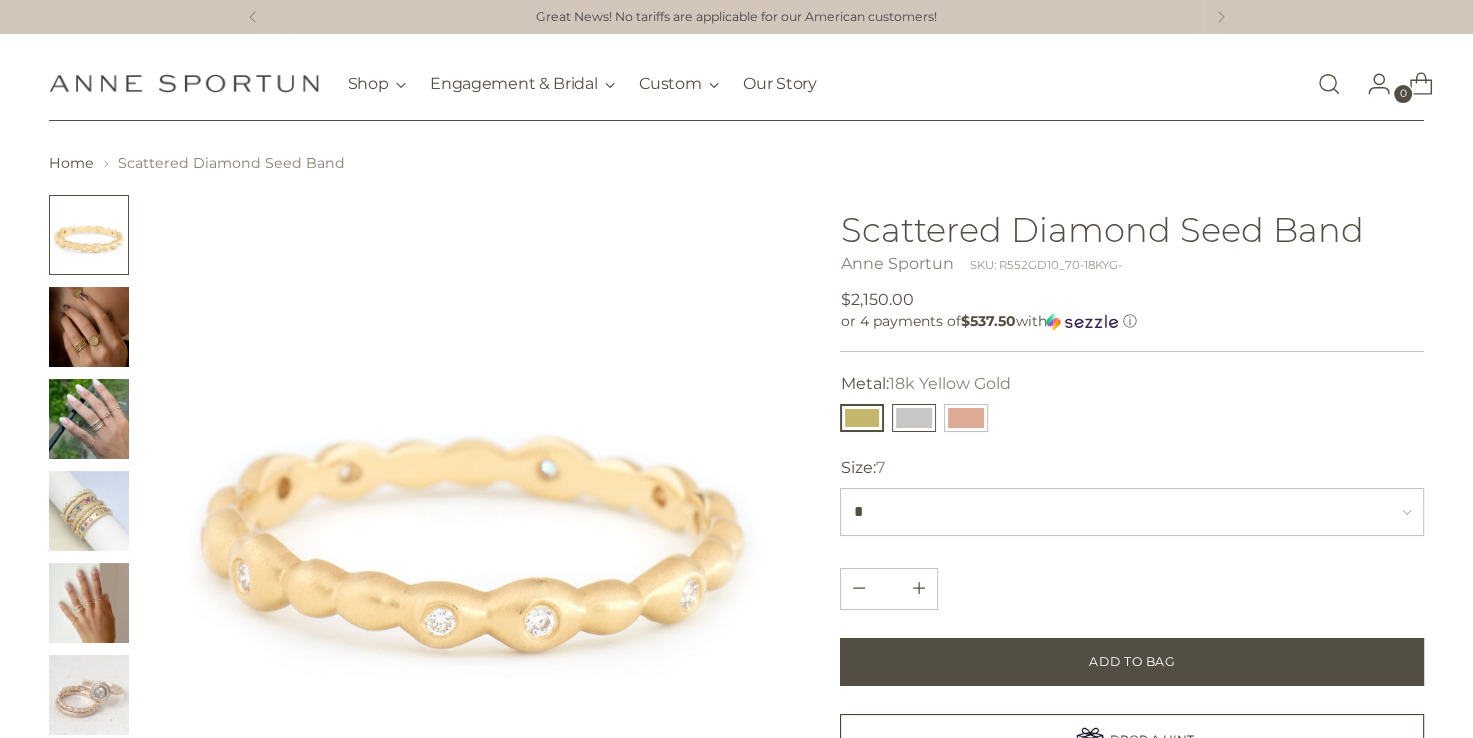 click at bounding box center [914, 418] 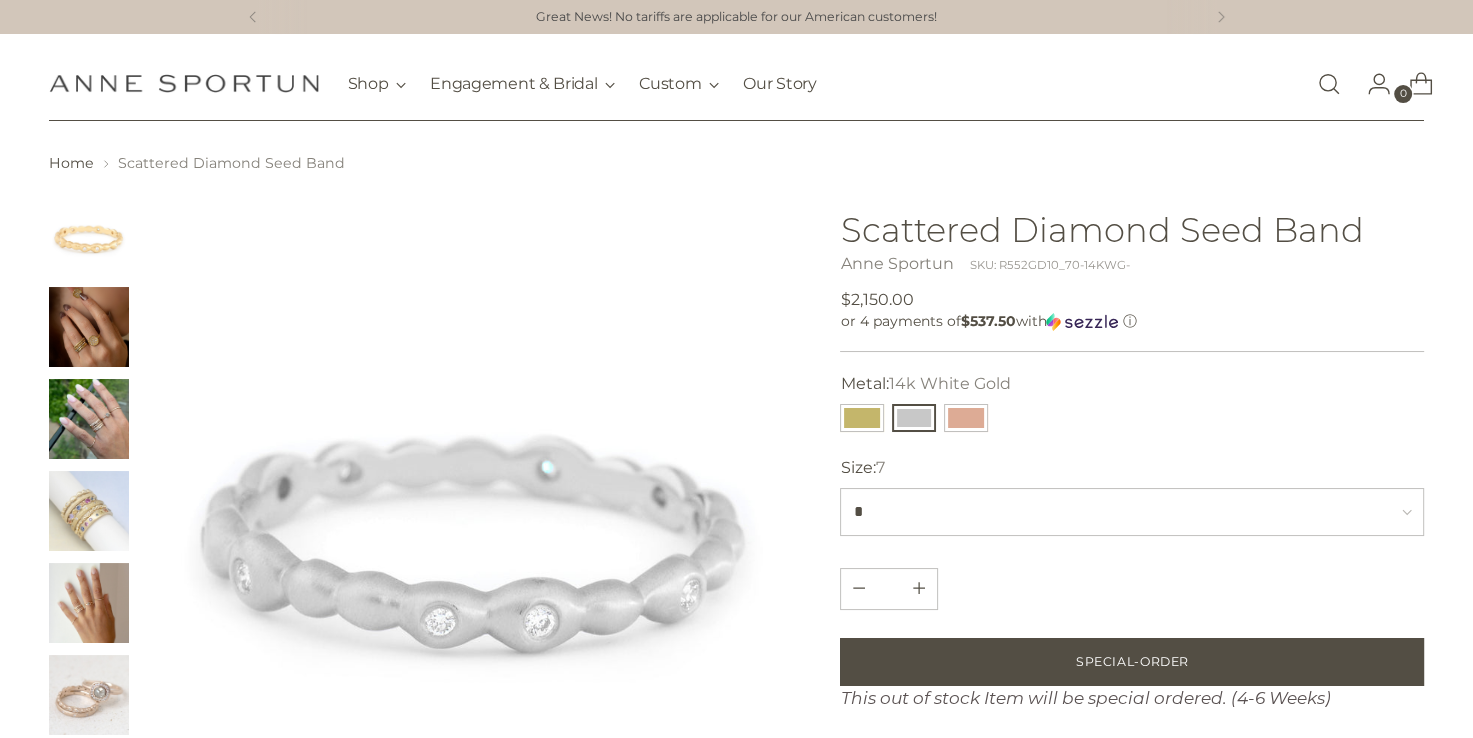 click at bounding box center [89, 603] 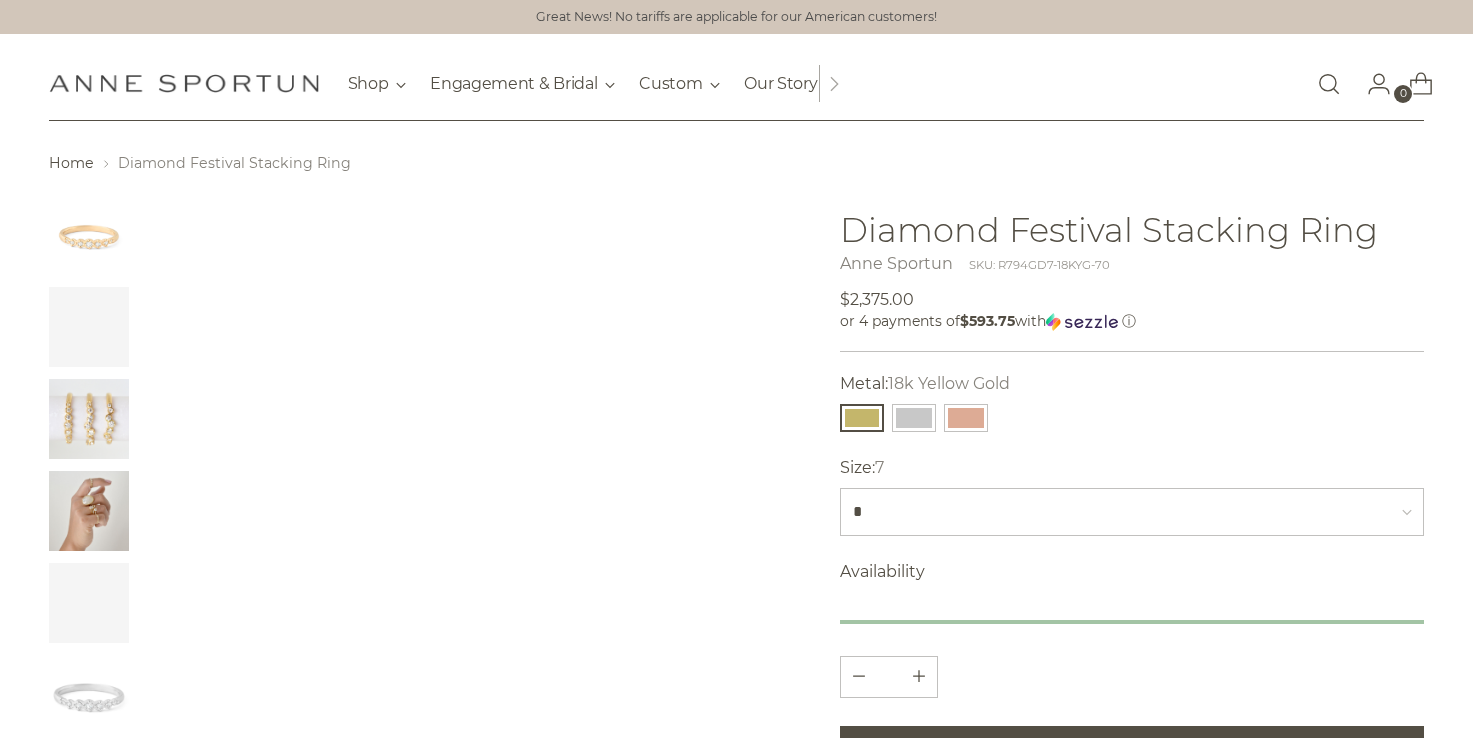 scroll, scrollTop: 0, scrollLeft: 0, axis: both 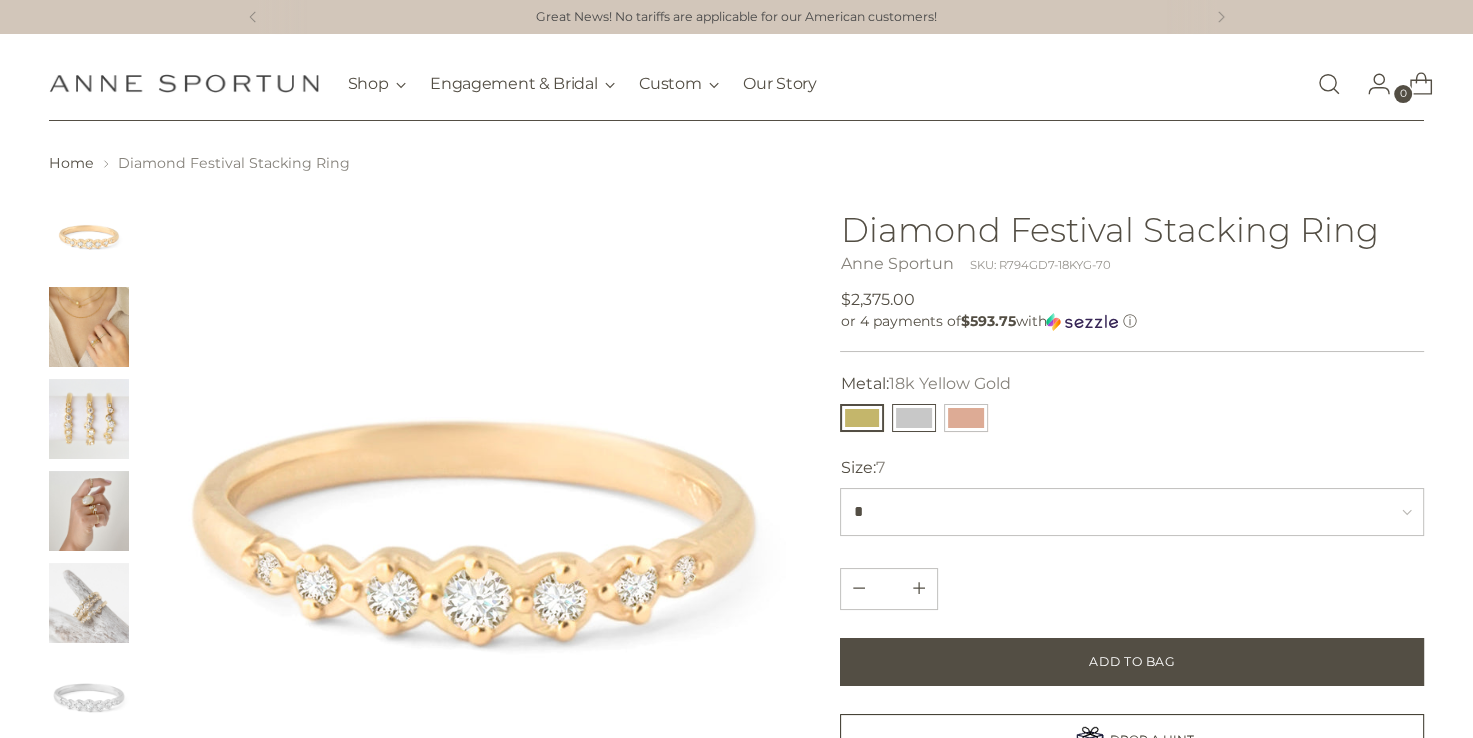 click at bounding box center (914, 418) 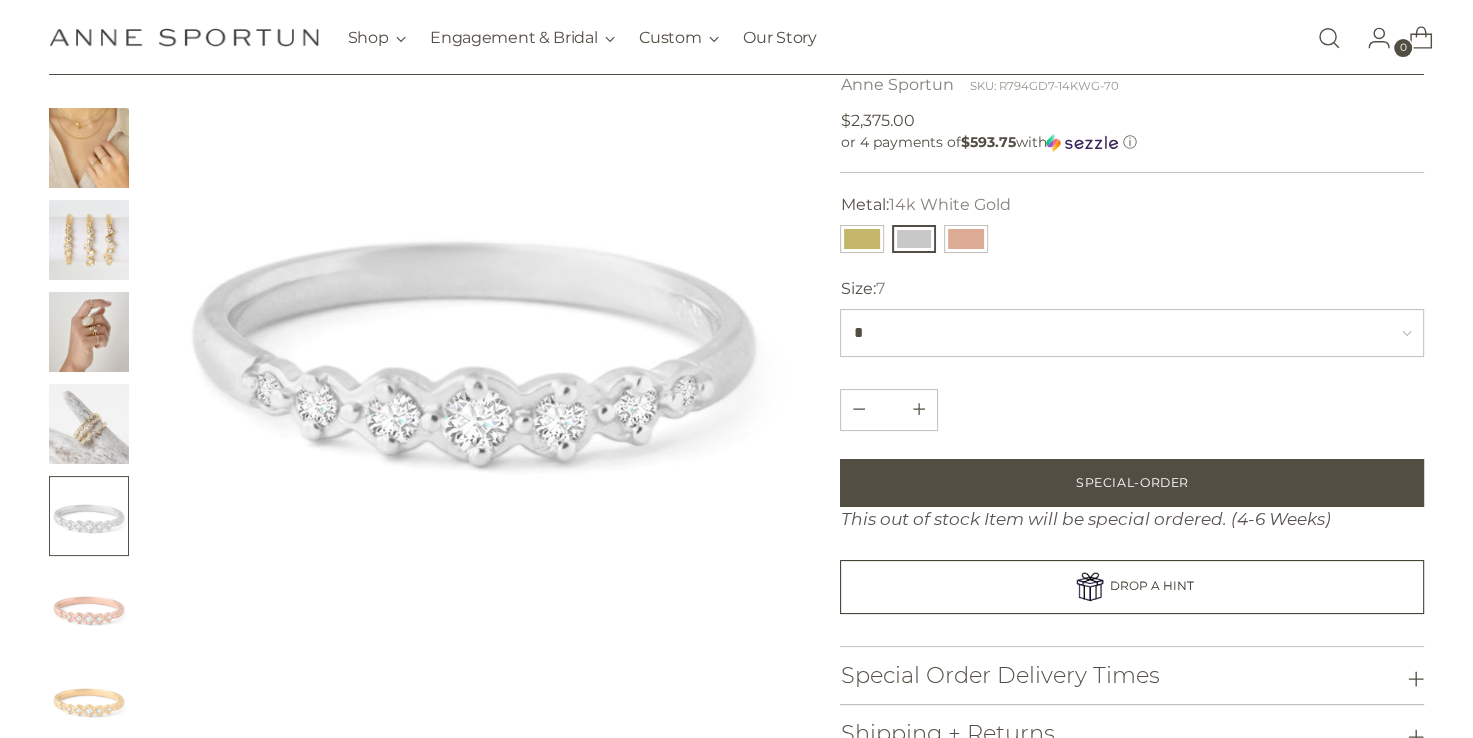 scroll, scrollTop: 176, scrollLeft: 0, axis: vertical 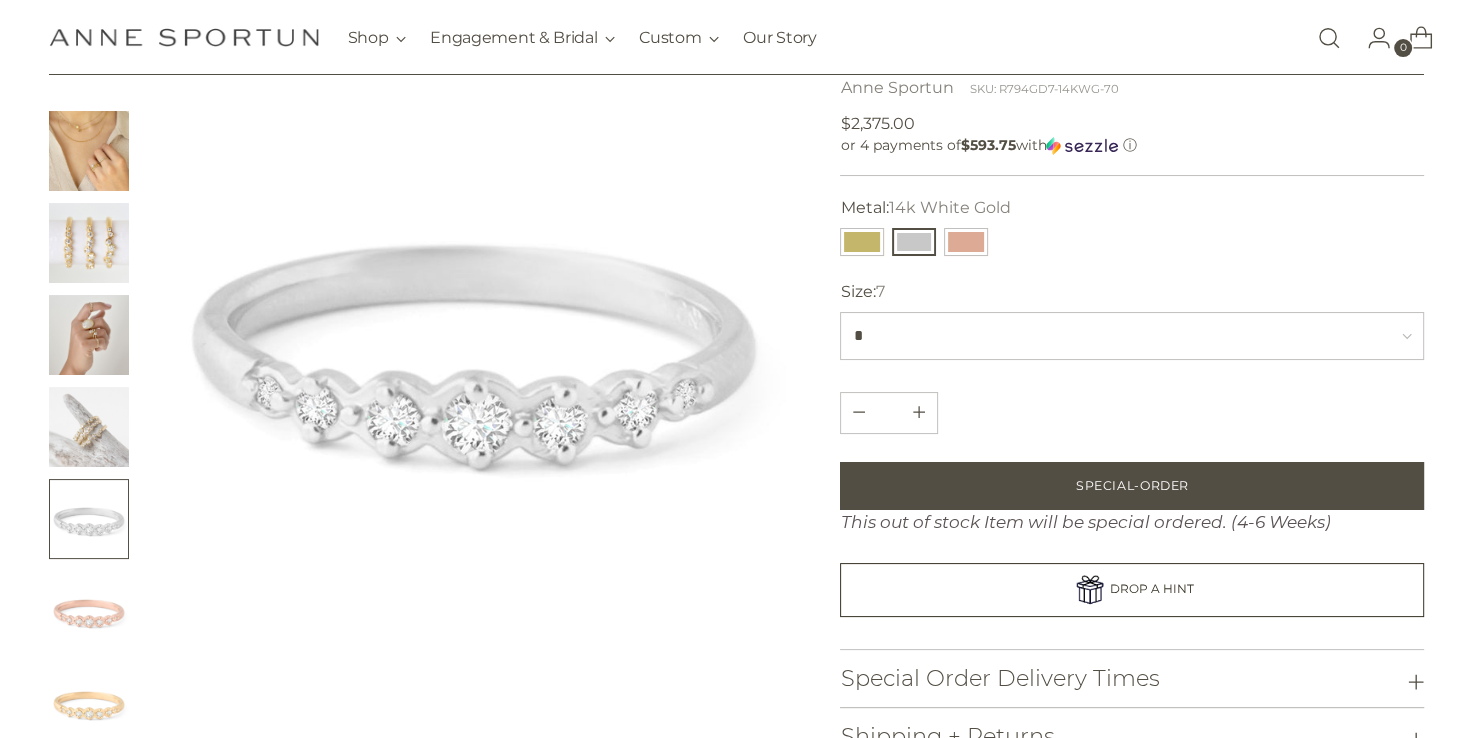 click at bounding box center [89, 335] 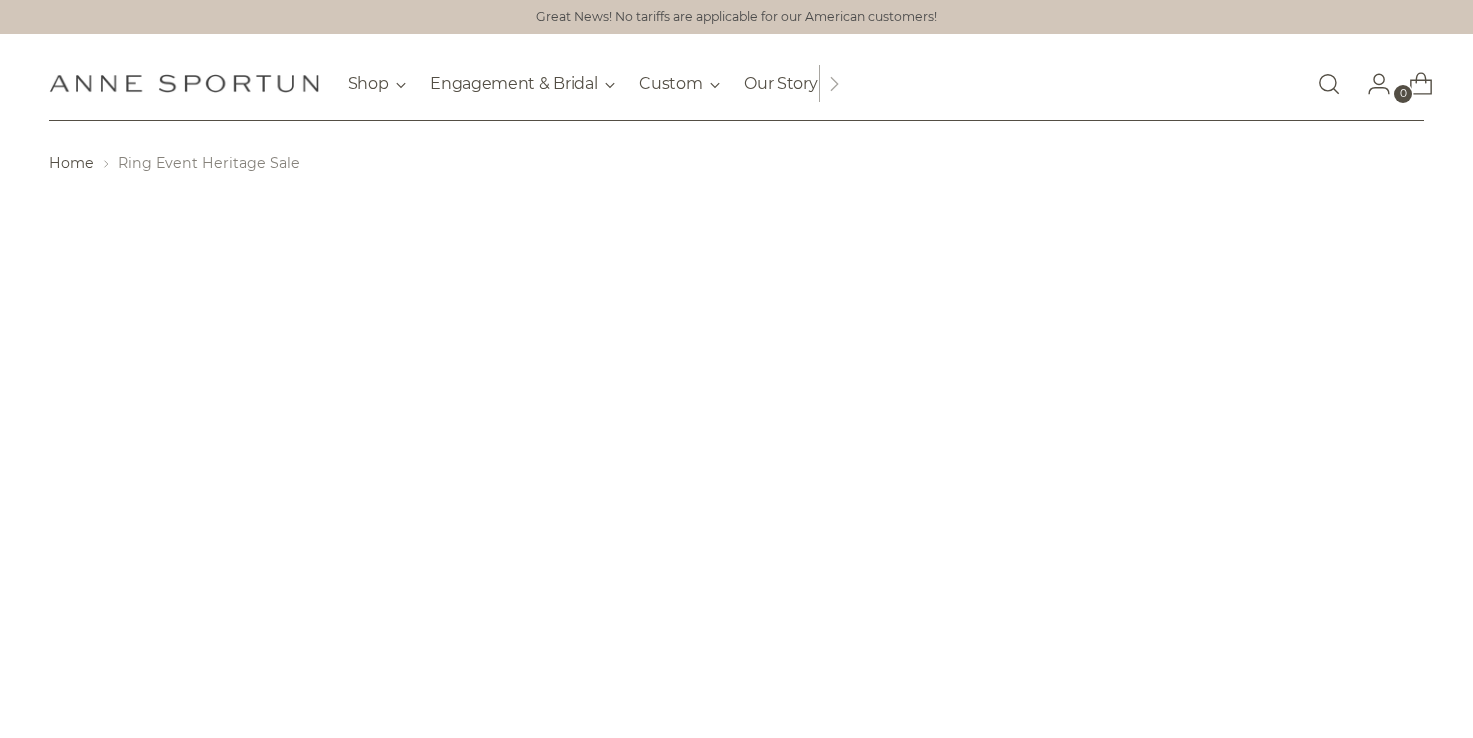 scroll, scrollTop: 0, scrollLeft: 0, axis: both 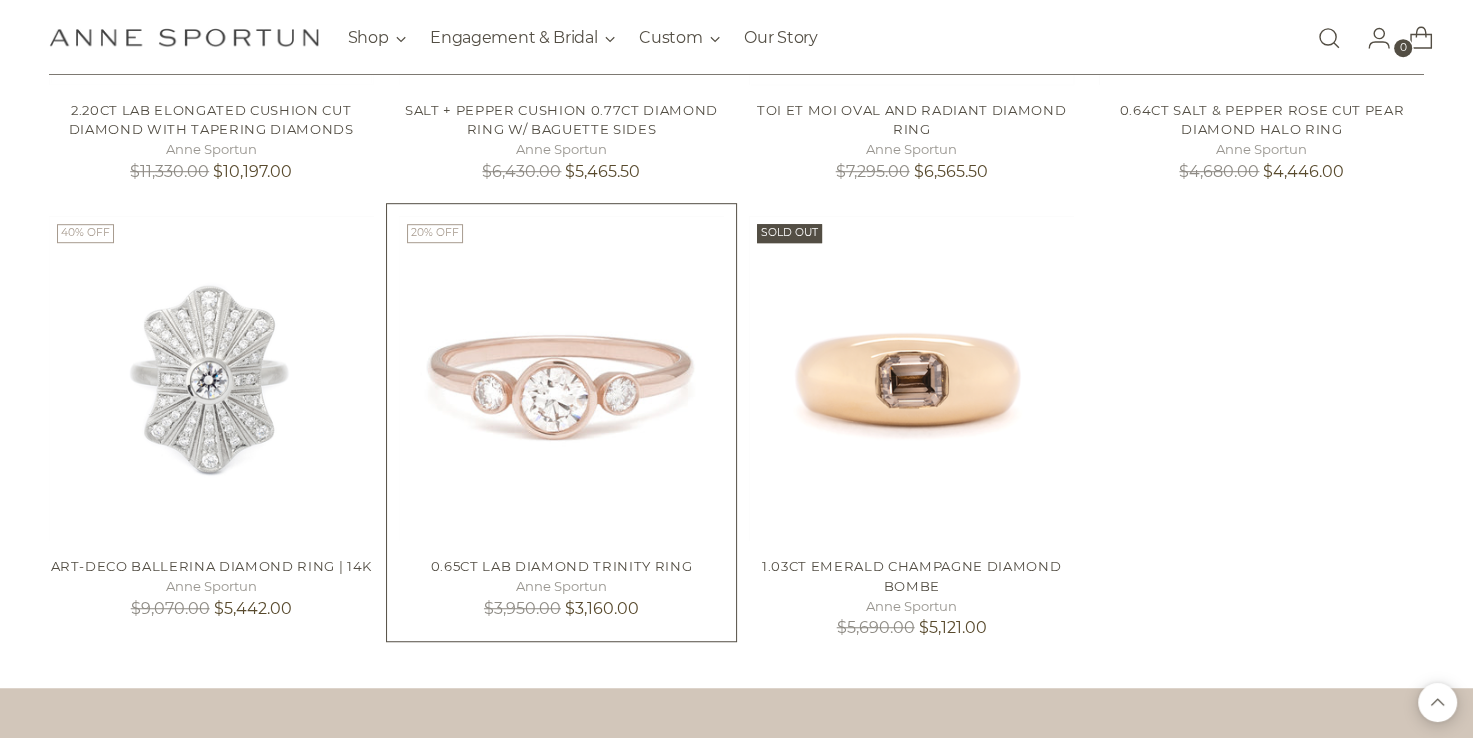 click at bounding box center (0, 0) 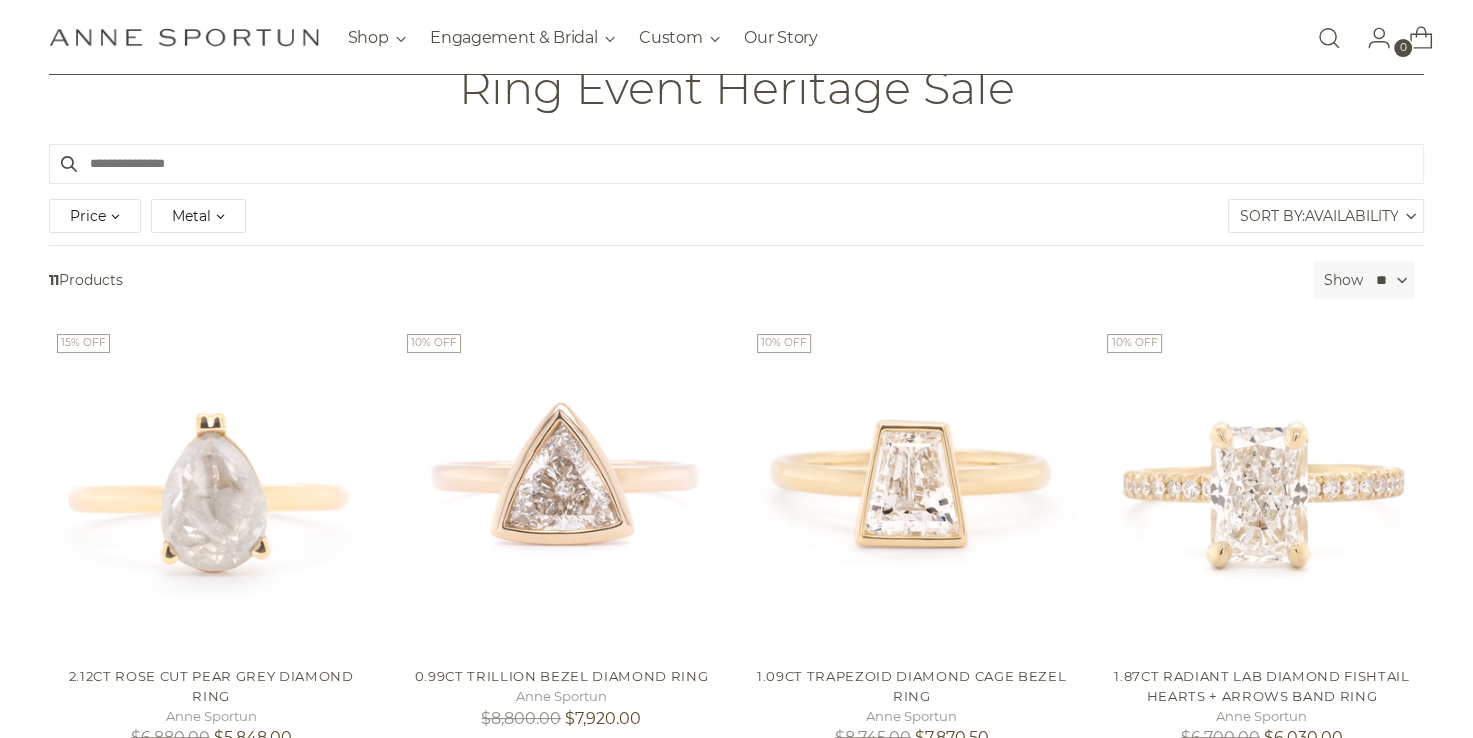 scroll, scrollTop: 0, scrollLeft: 0, axis: both 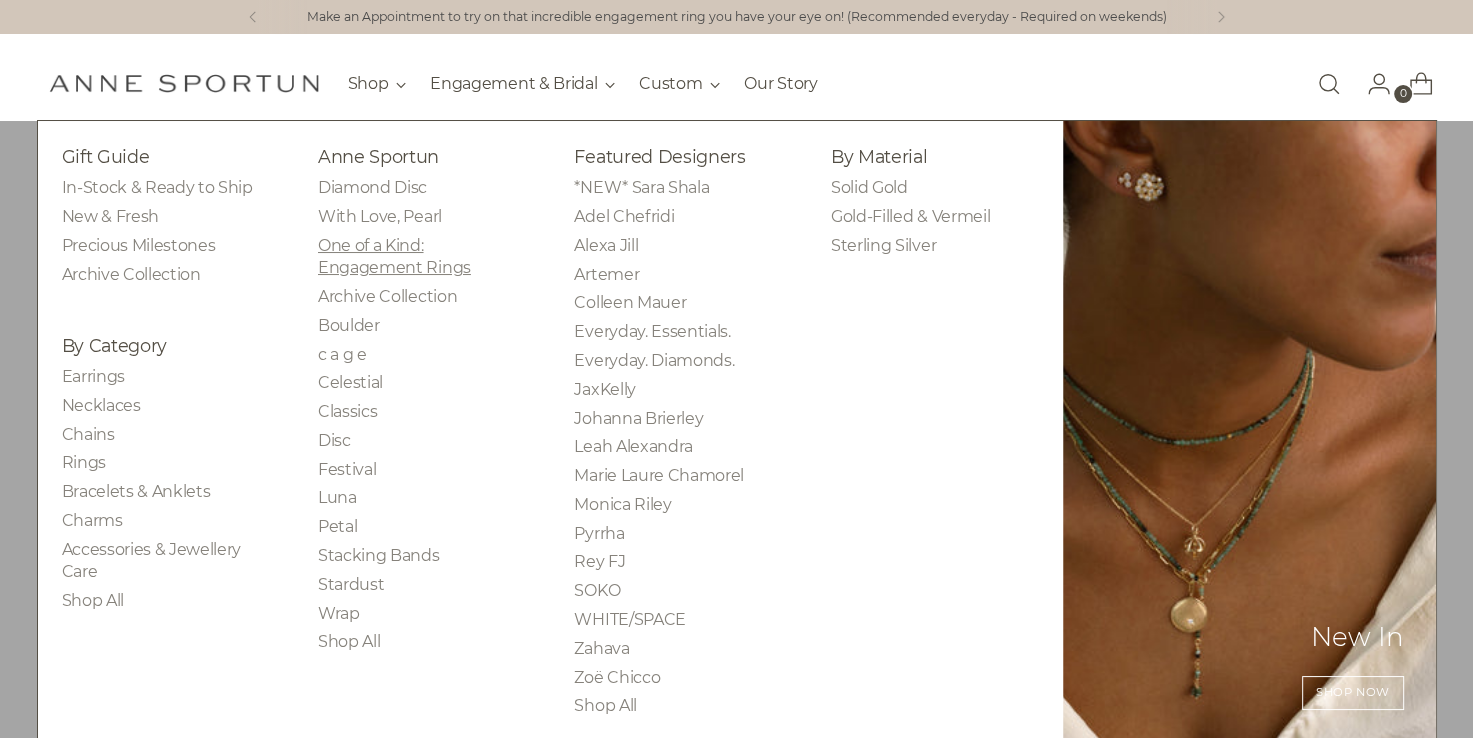click on "One of a Kind: Engagement Rings" at bounding box center (394, 256) 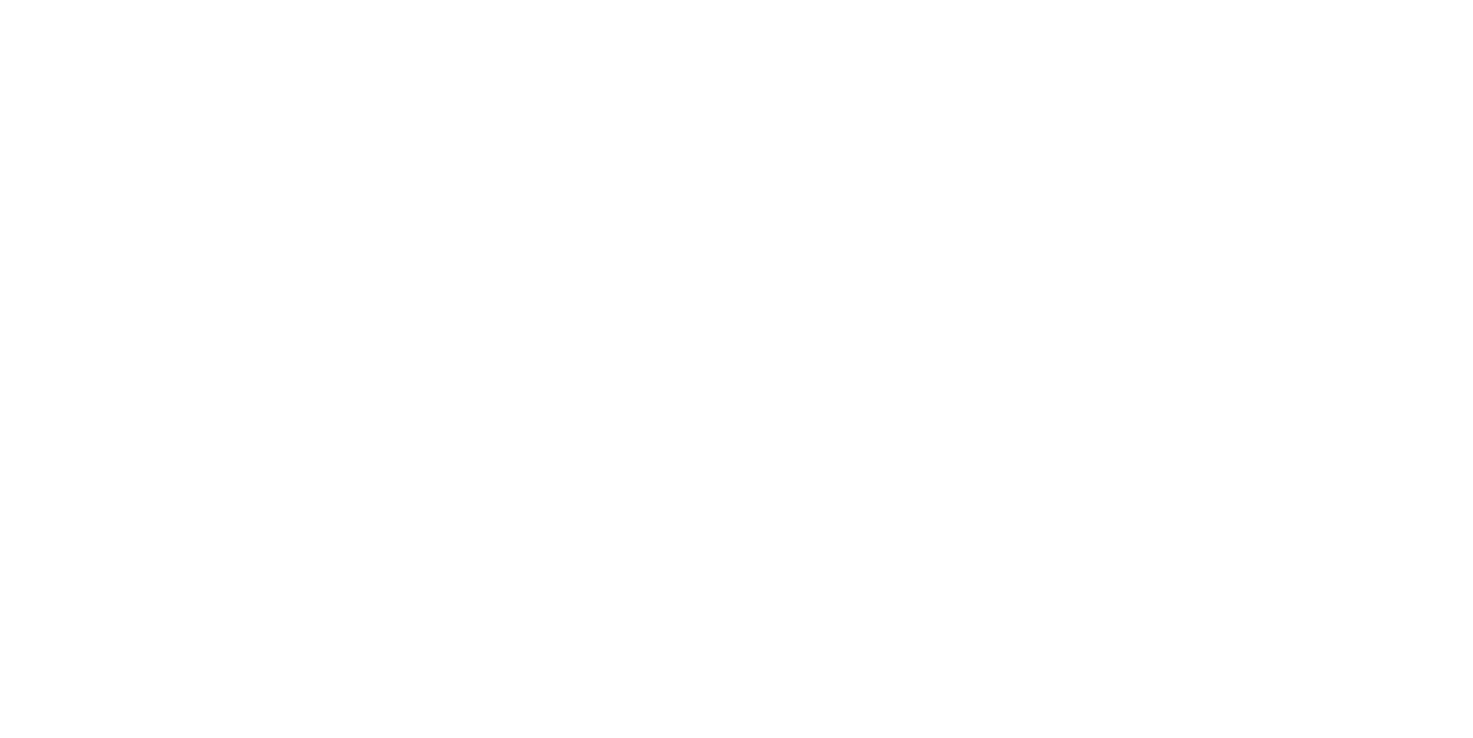 scroll, scrollTop: 0, scrollLeft: 0, axis: both 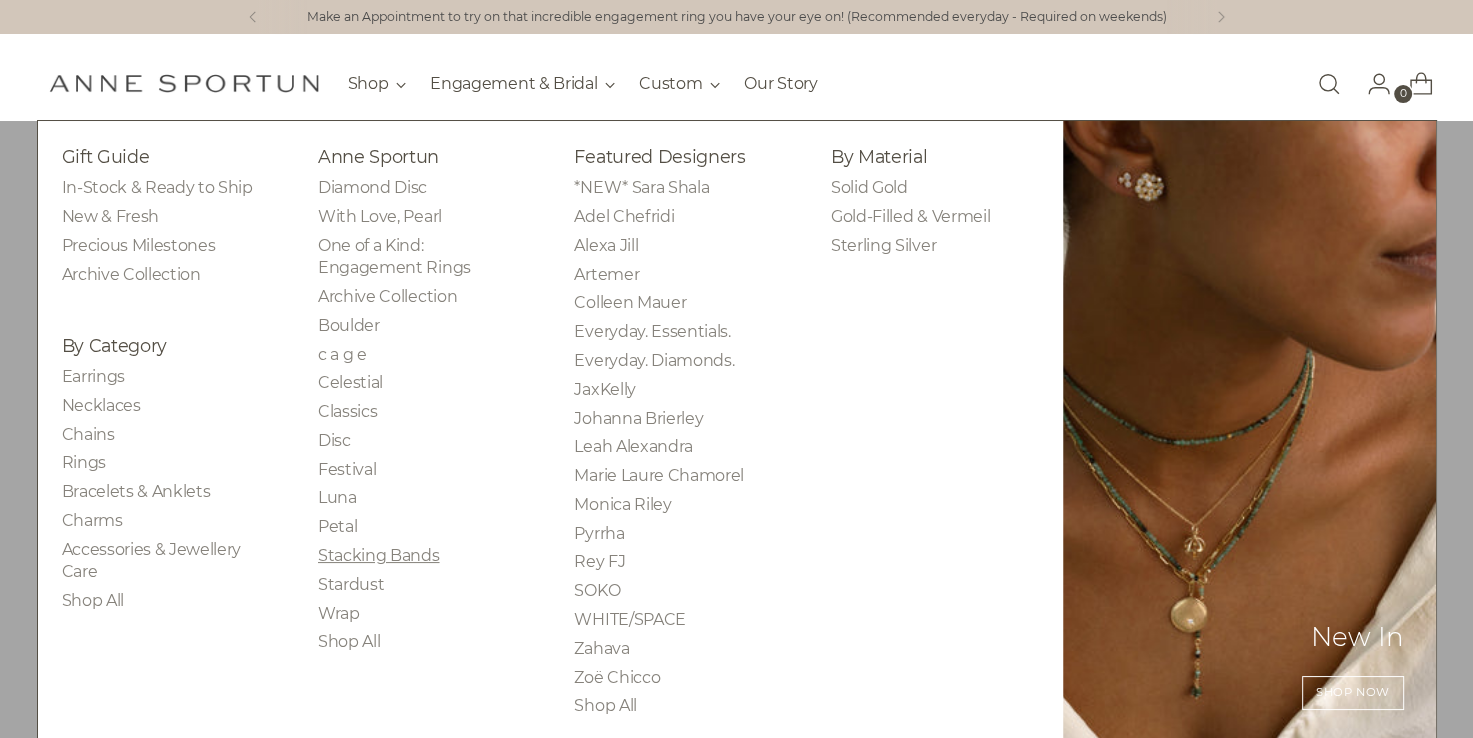 click on "Stacking Bands" at bounding box center [379, 555] 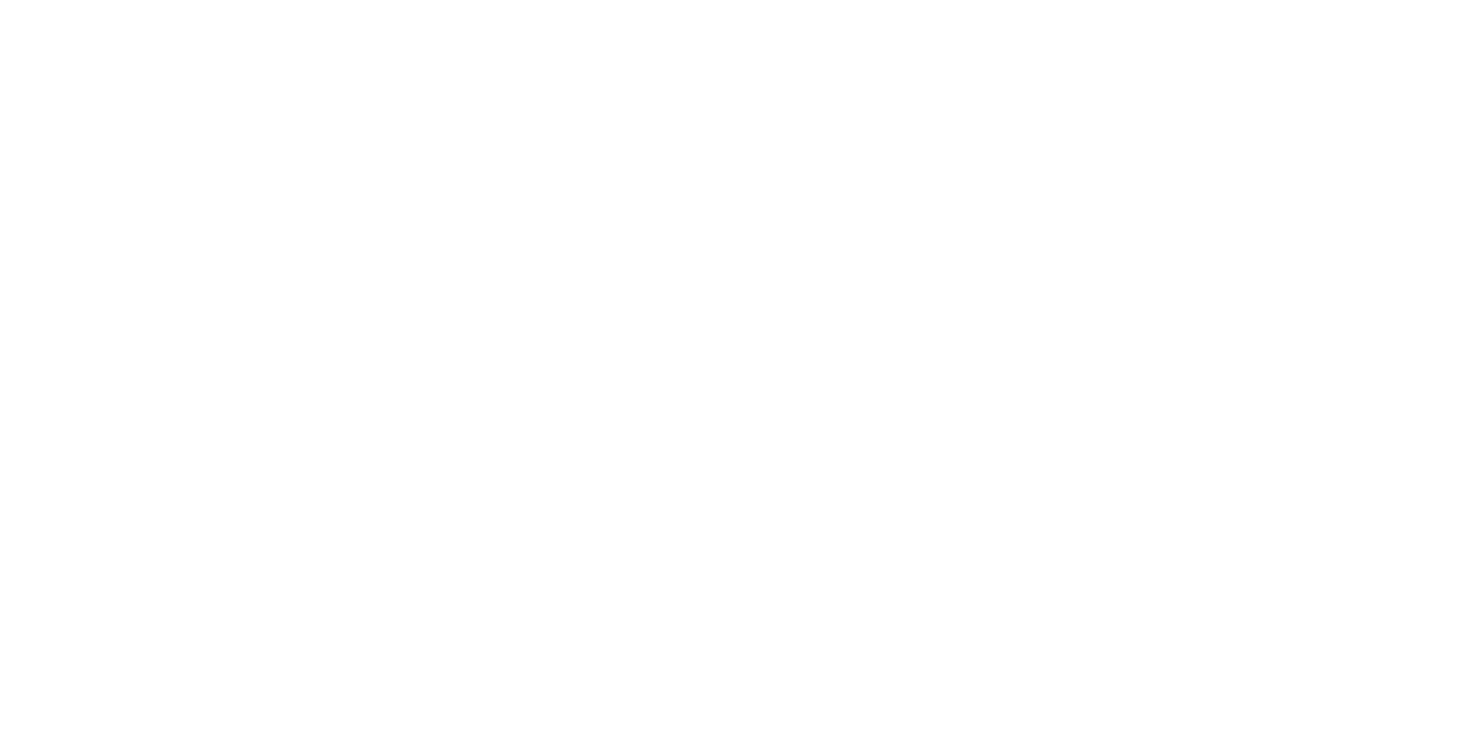 scroll, scrollTop: 0, scrollLeft: 0, axis: both 